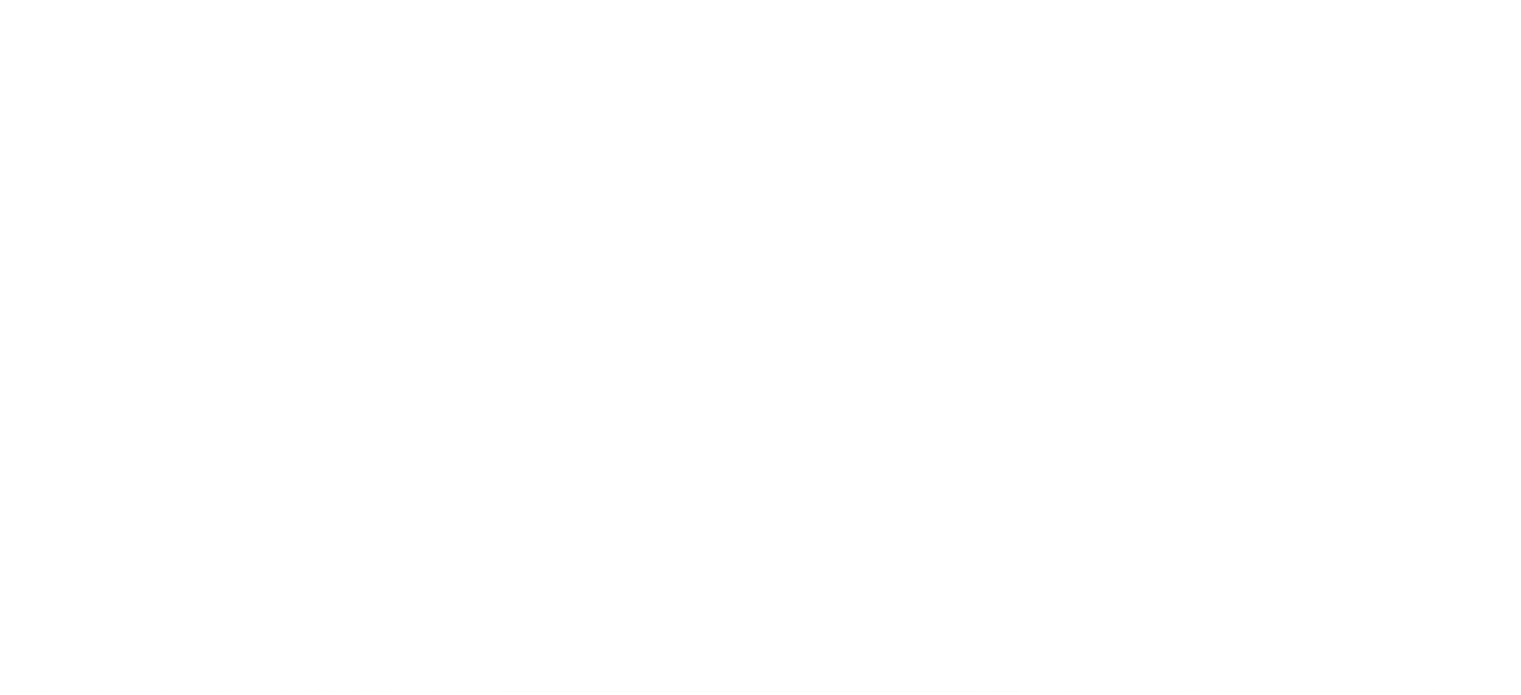 scroll, scrollTop: 0, scrollLeft: 0, axis: both 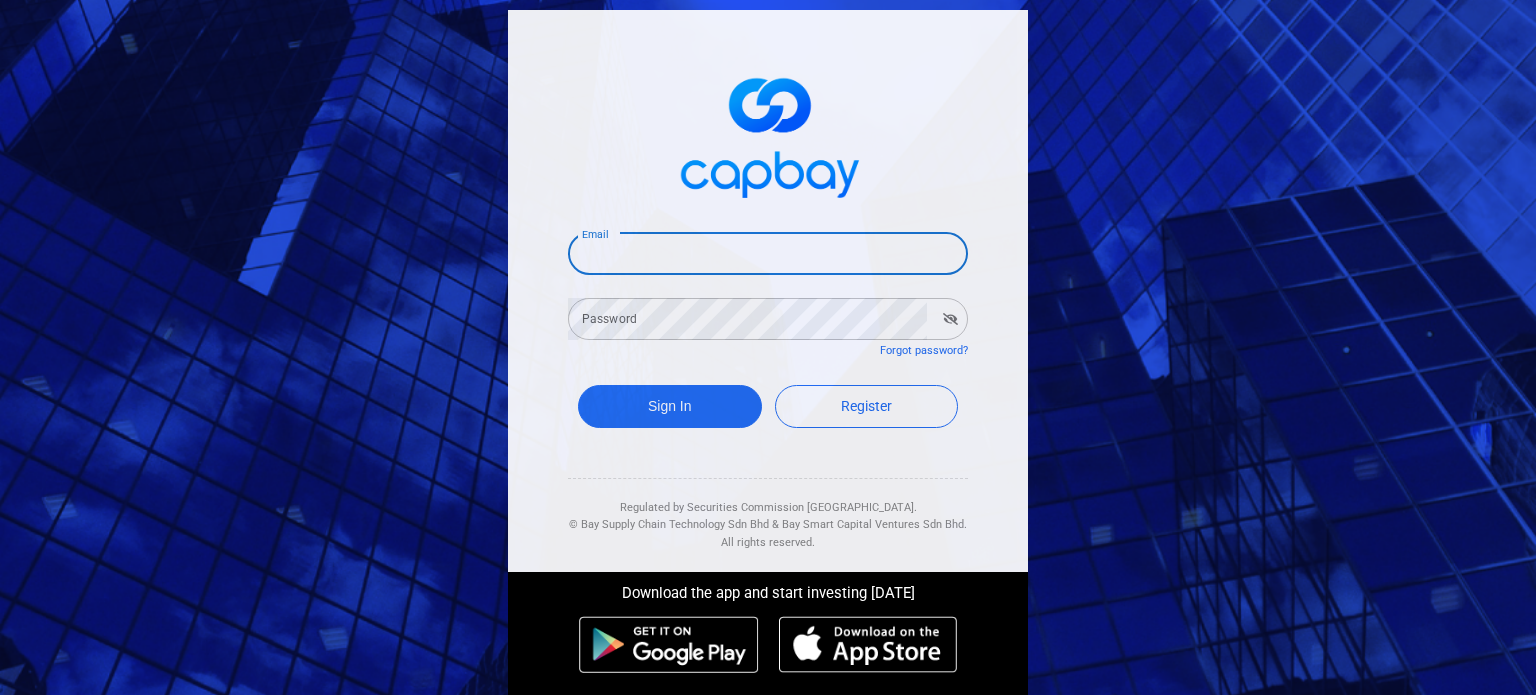 click on "Email" at bounding box center (768, 254) 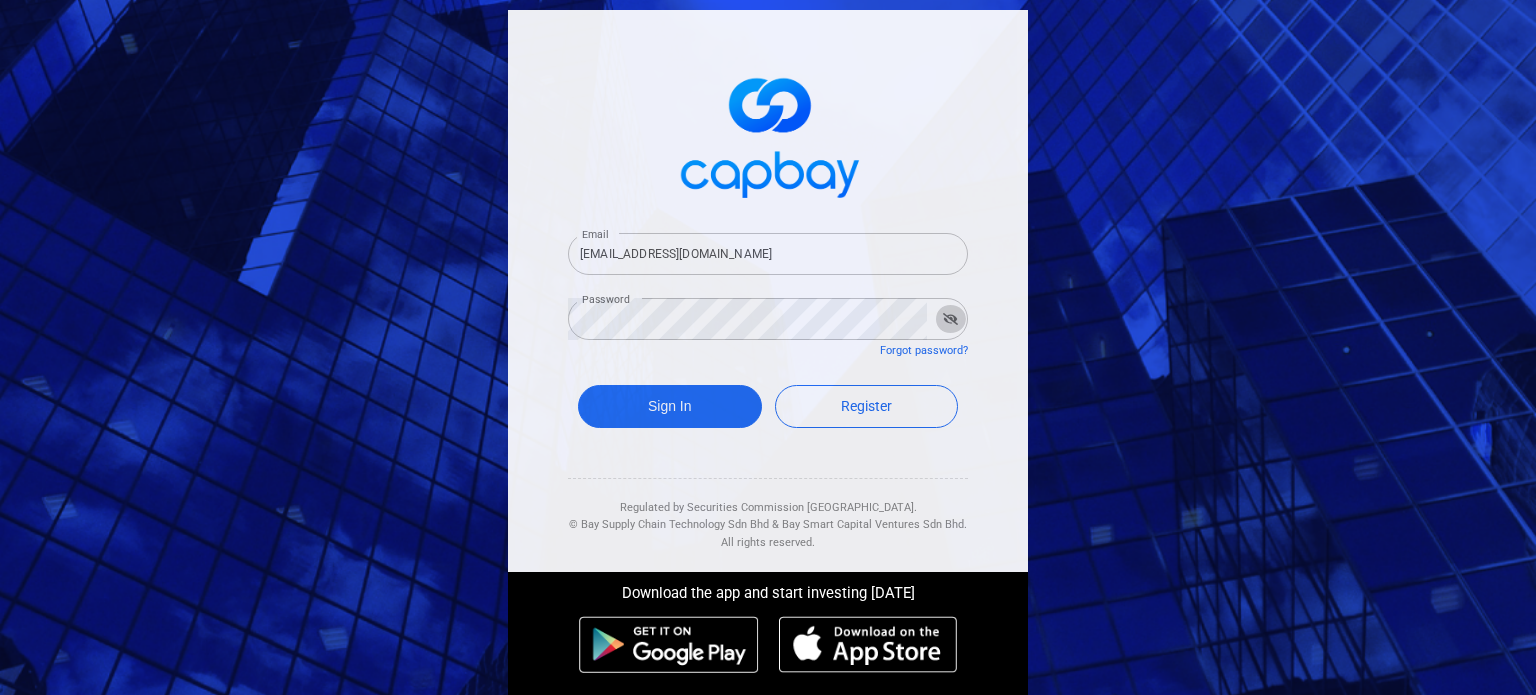 click 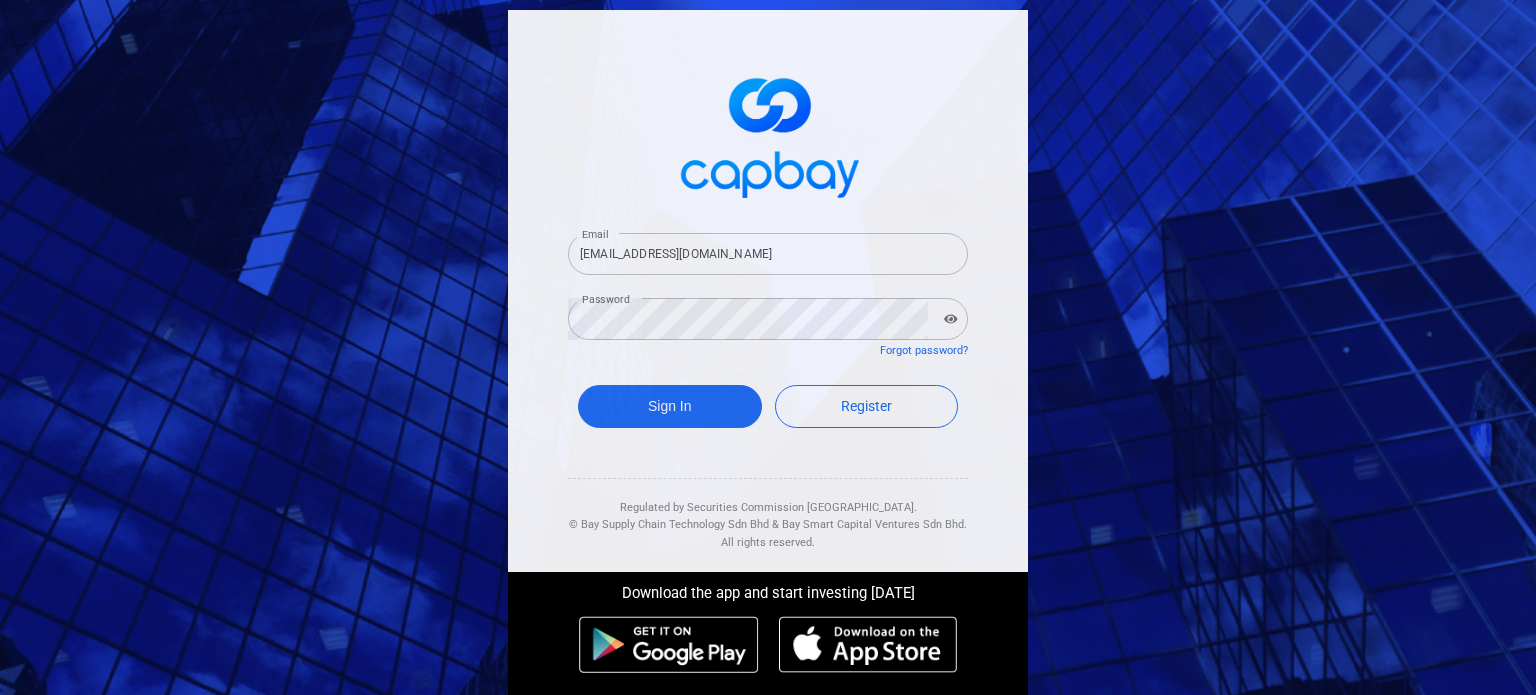 click 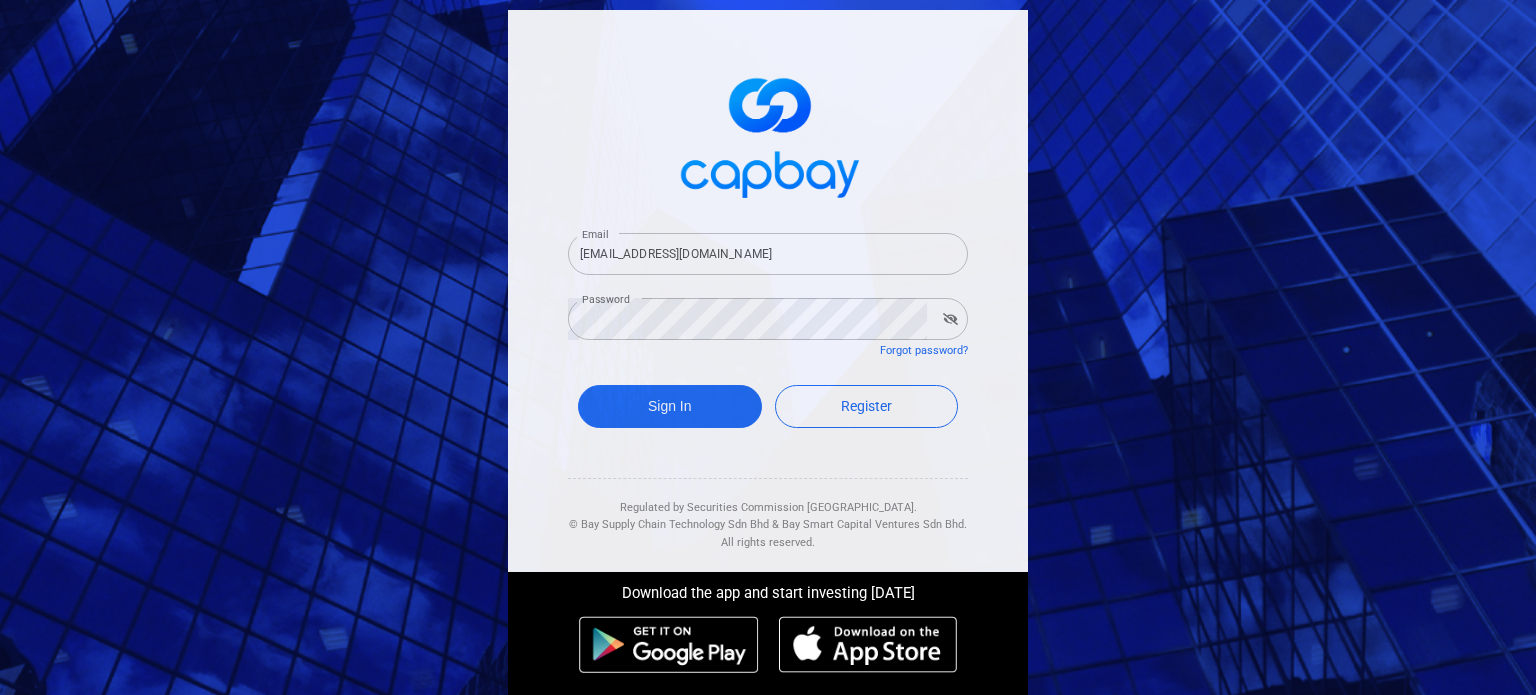 click 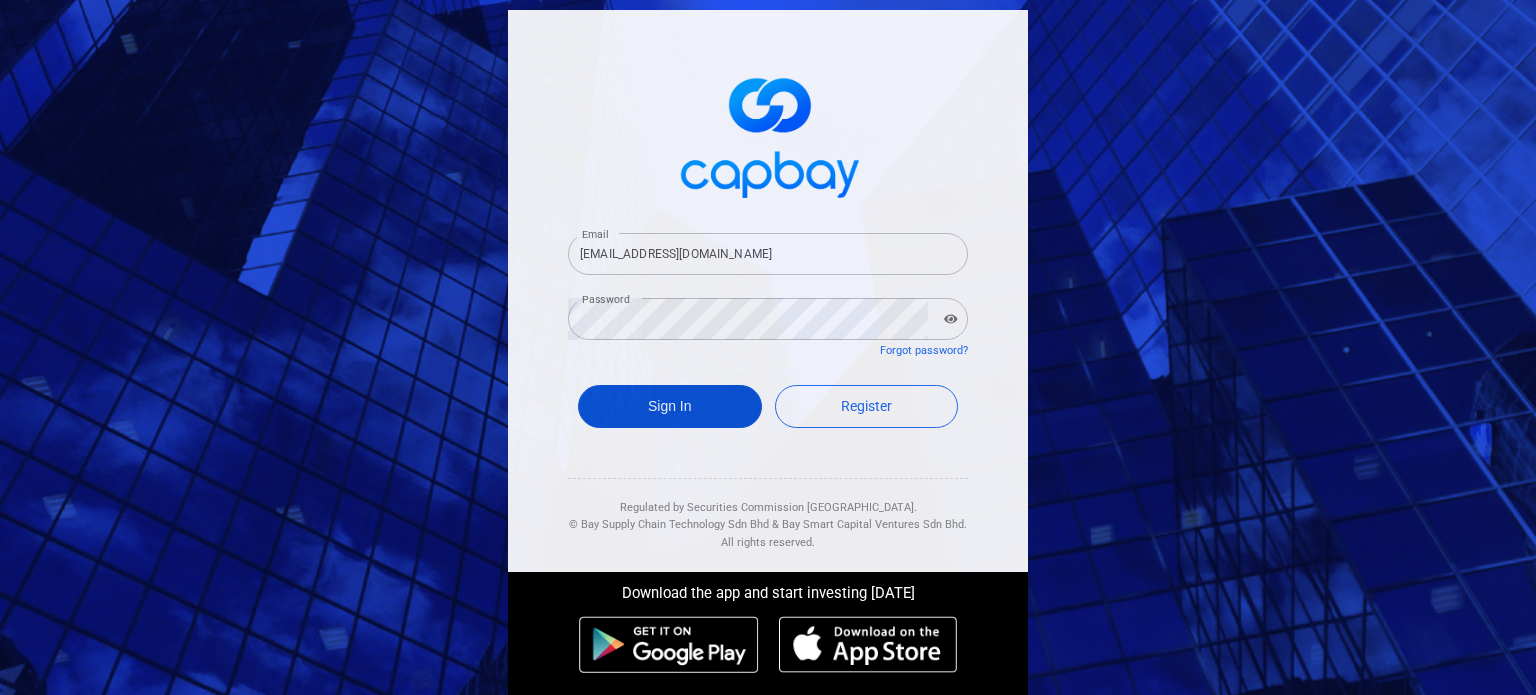 click on "Sign In" at bounding box center (670, 406) 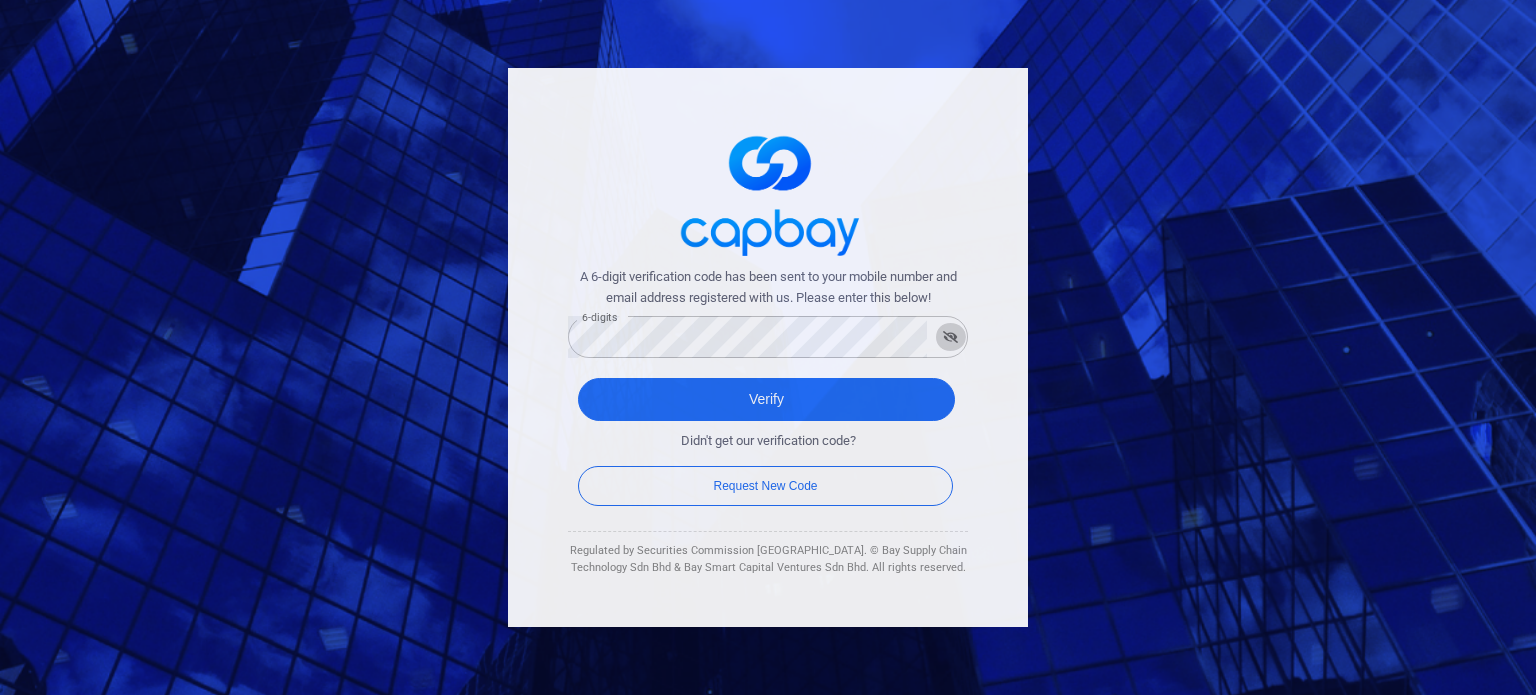 click 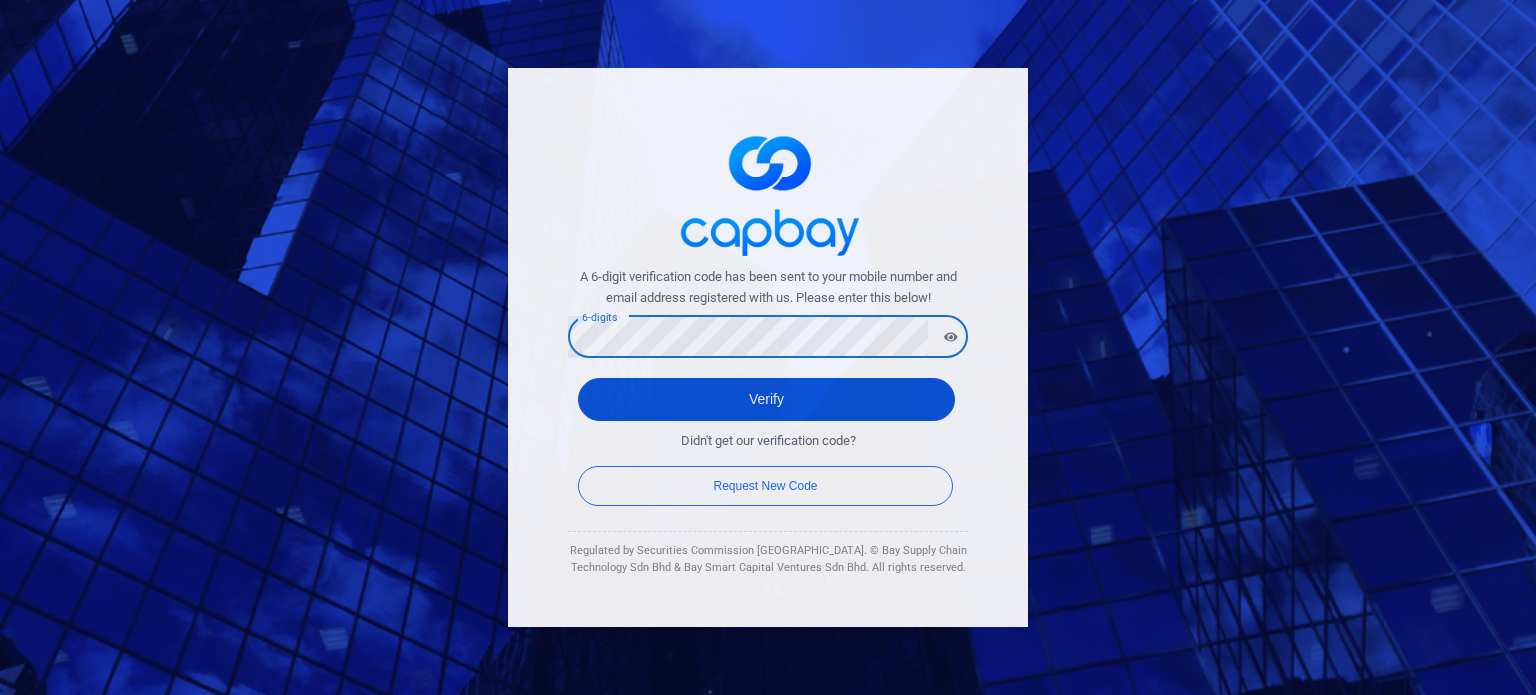 click on "Verify" at bounding box center [766, 399] 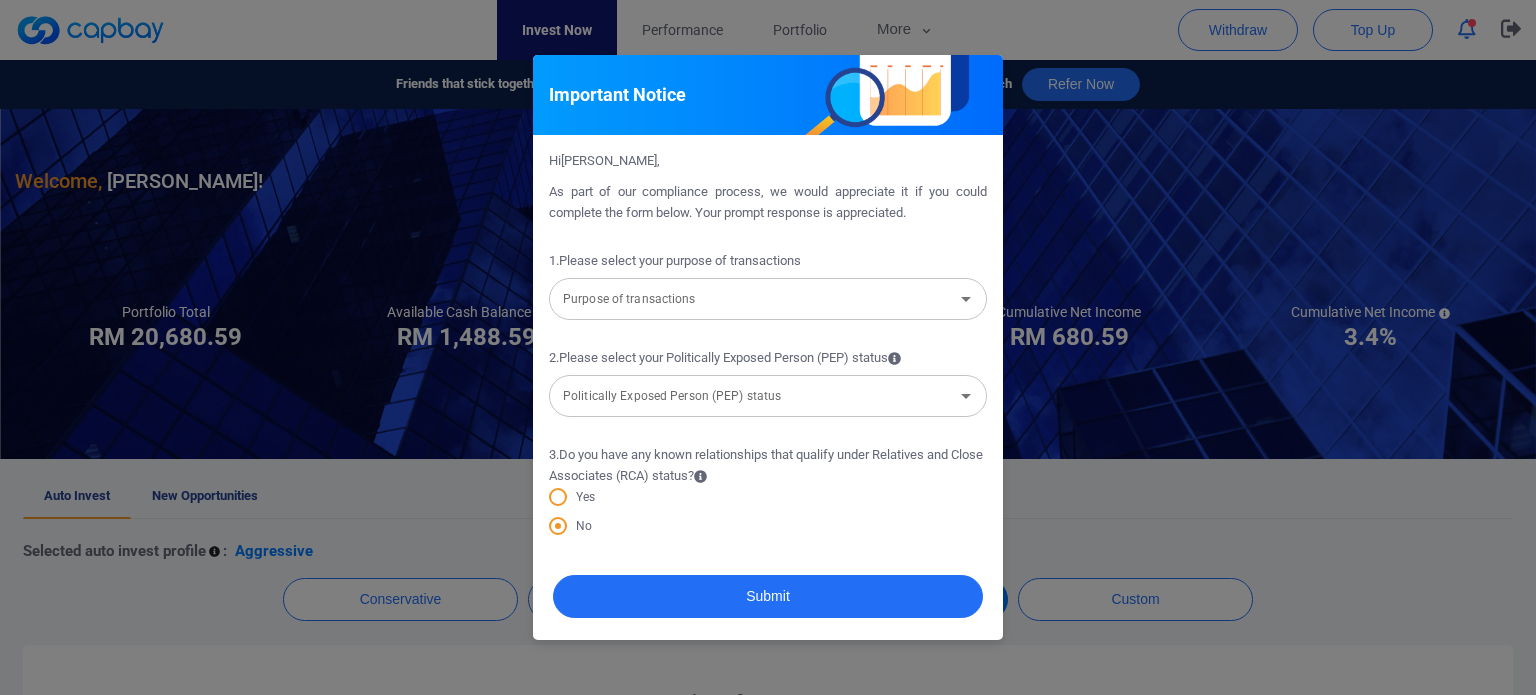 click on "Purpose of transactions" at bounding box center [751, 299] 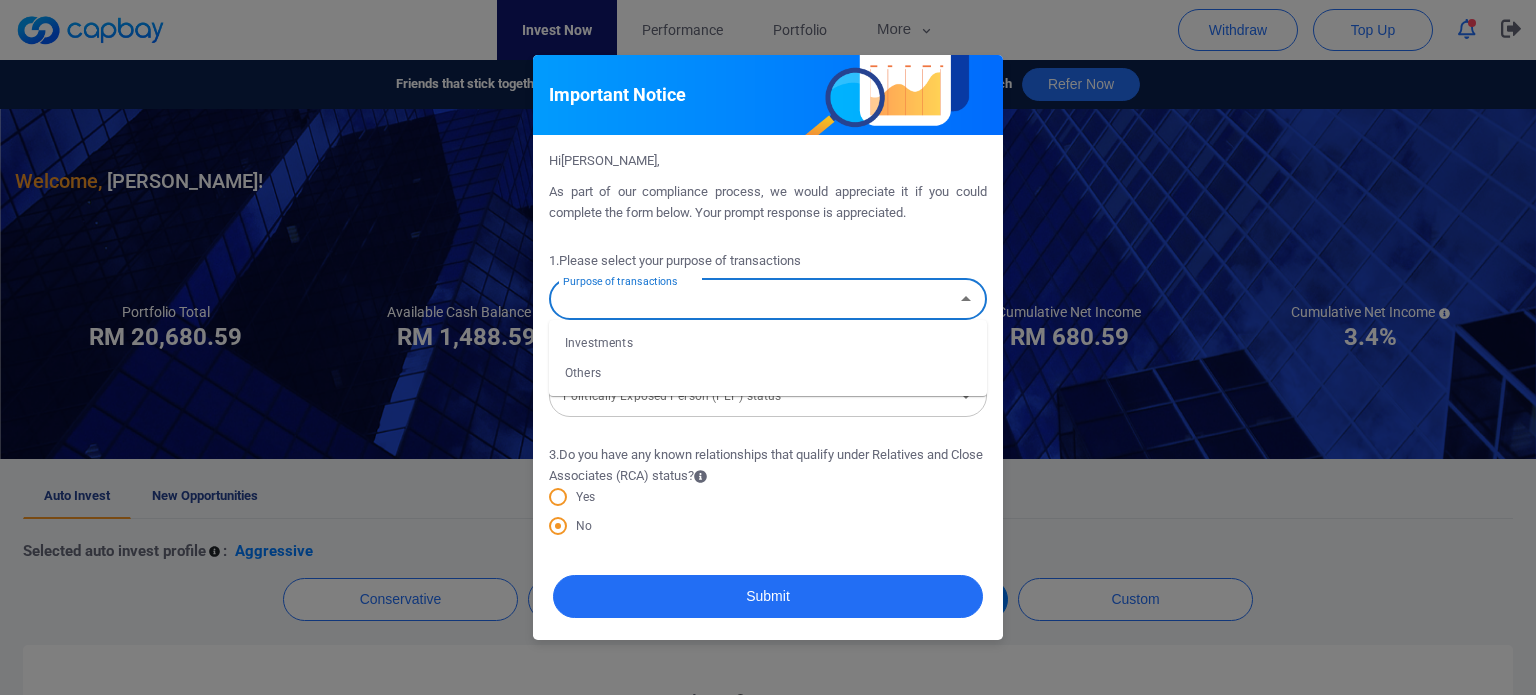 click on "Investments" at bounding box center (768, 343) 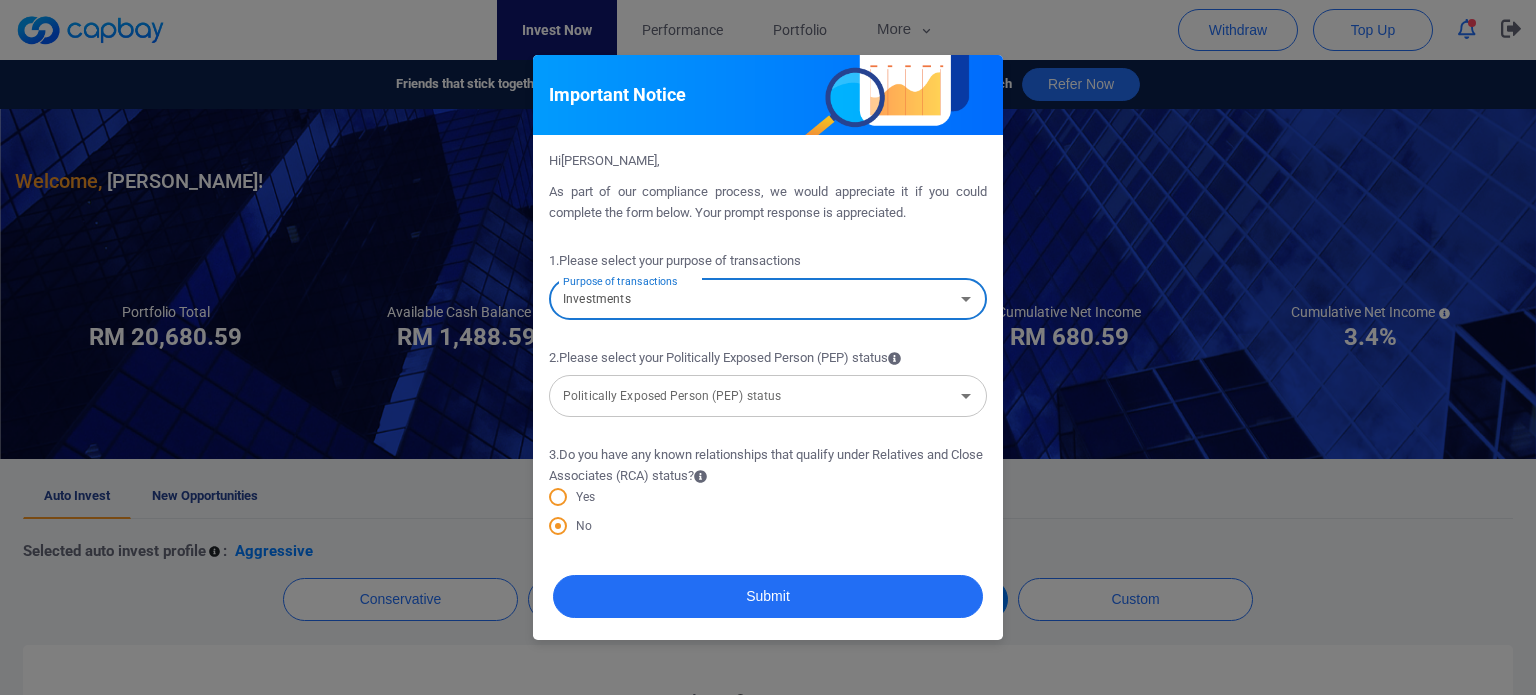 click on "Politically Exposed Person (PEP) status Politically Exposed Person (PEP) status" at bounding box center (768, 394) 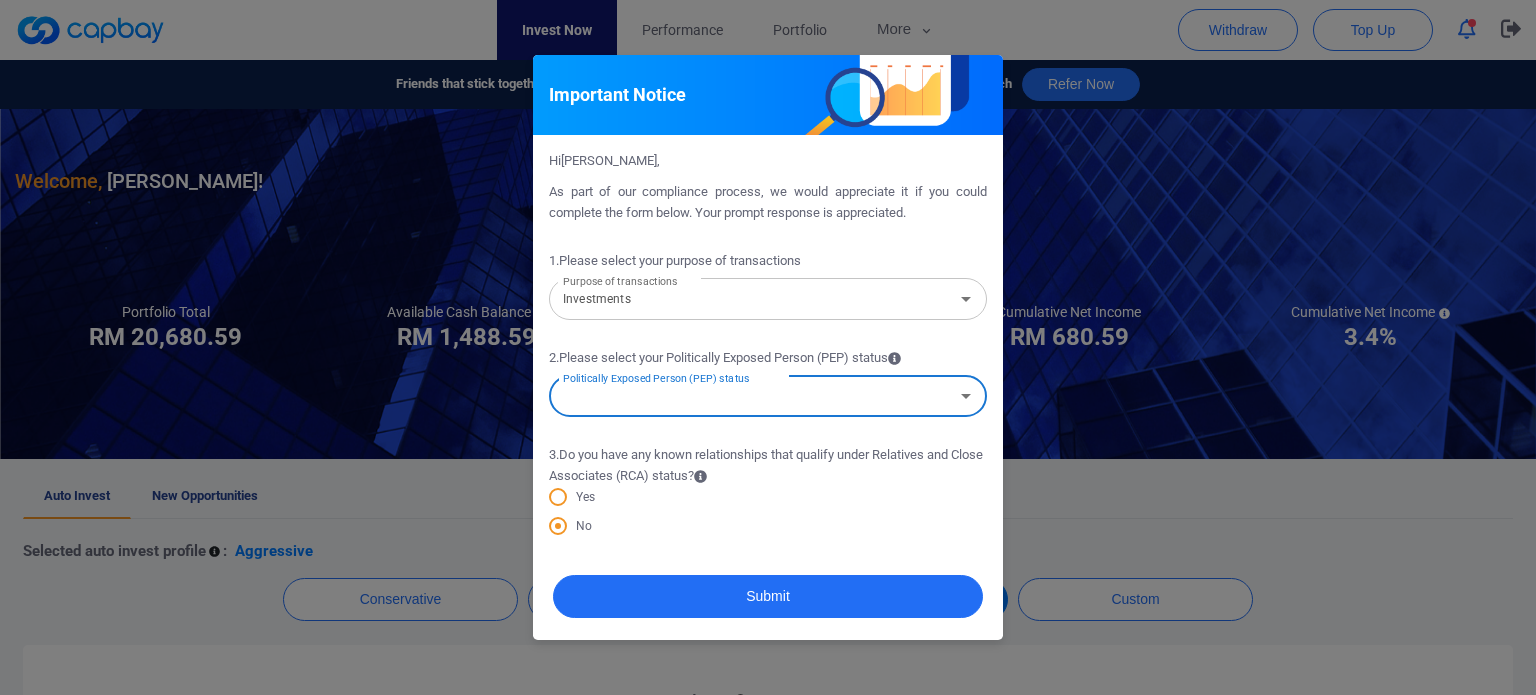 click on "Politically Exposed Person (PEP) status" at bounding box center (751, 396) 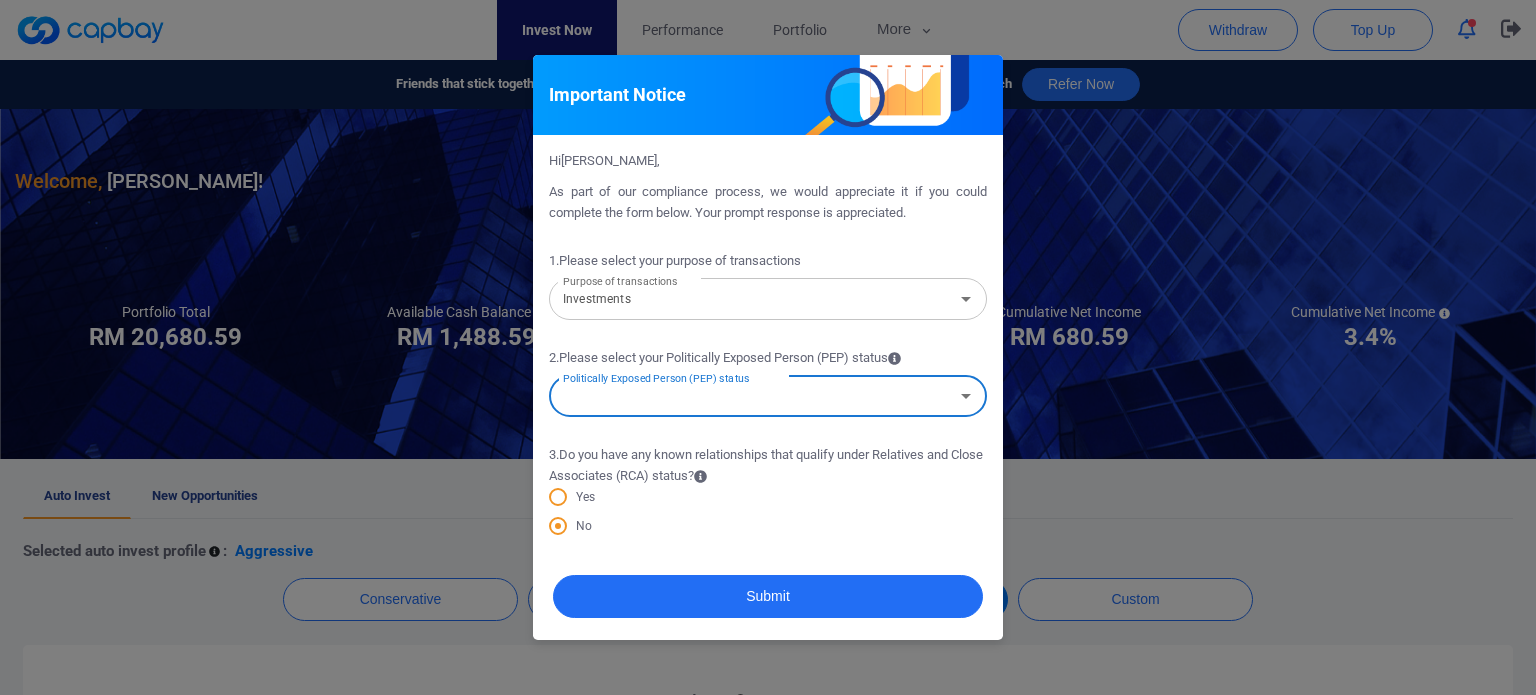 click on "Politically Exposed Person (PEP) status" at bounding box center [751, 396] 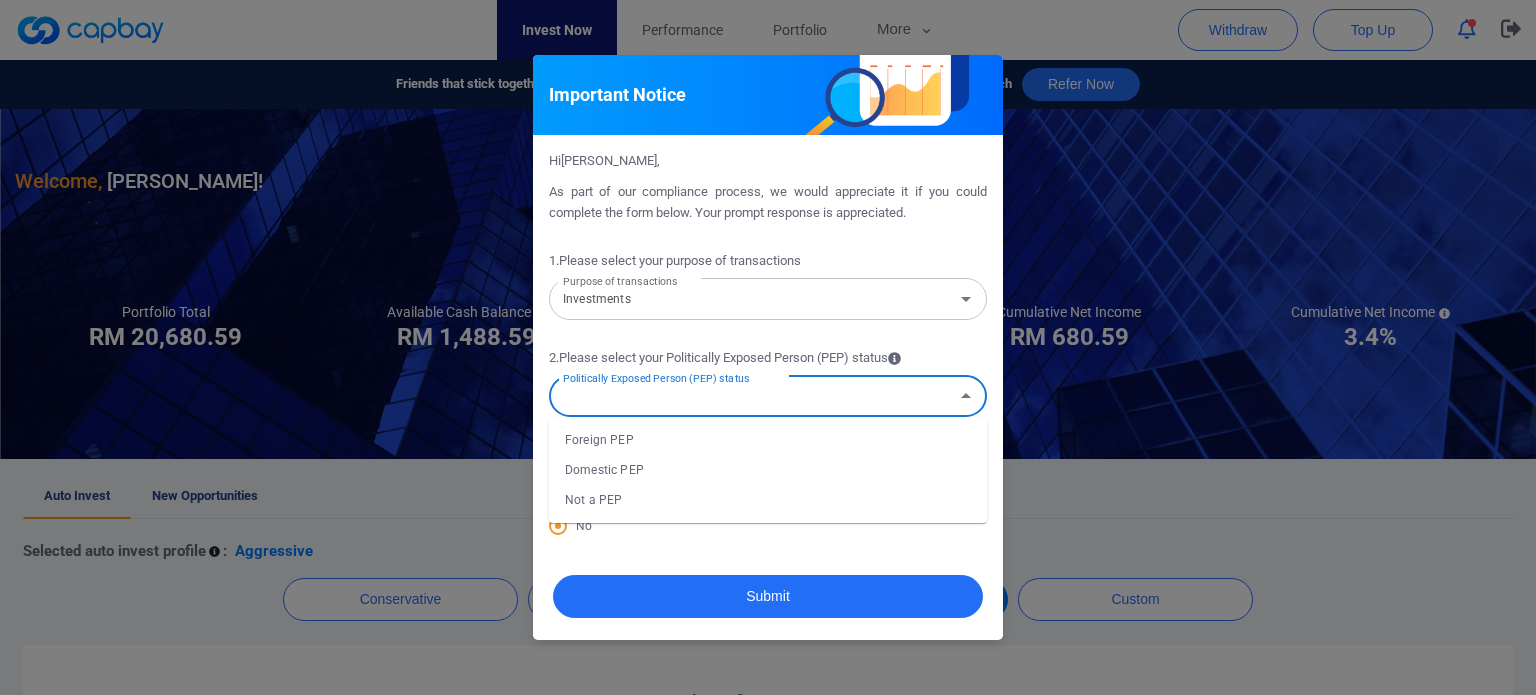 click on "Not a PEP" at bounding box center (768, 500) 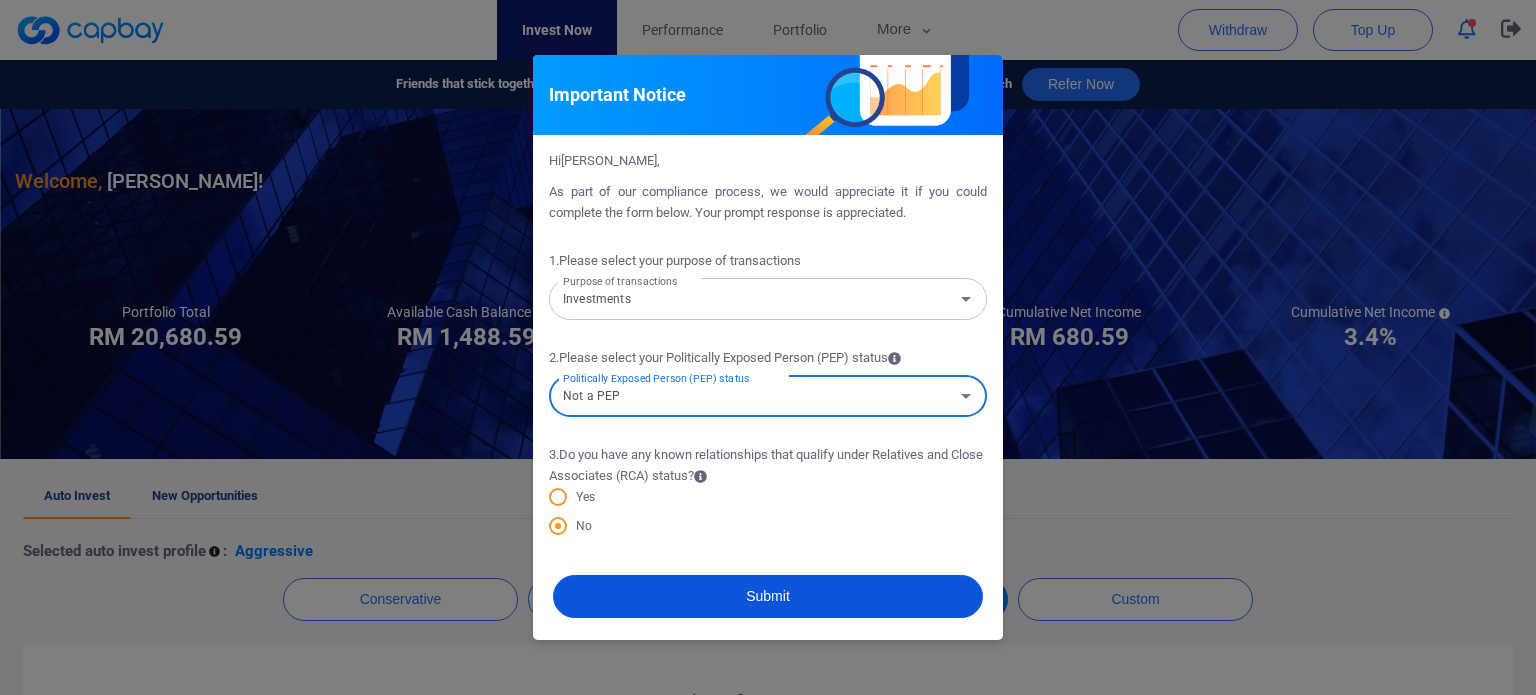 click on "Submit" at bounding box center [768, 596] 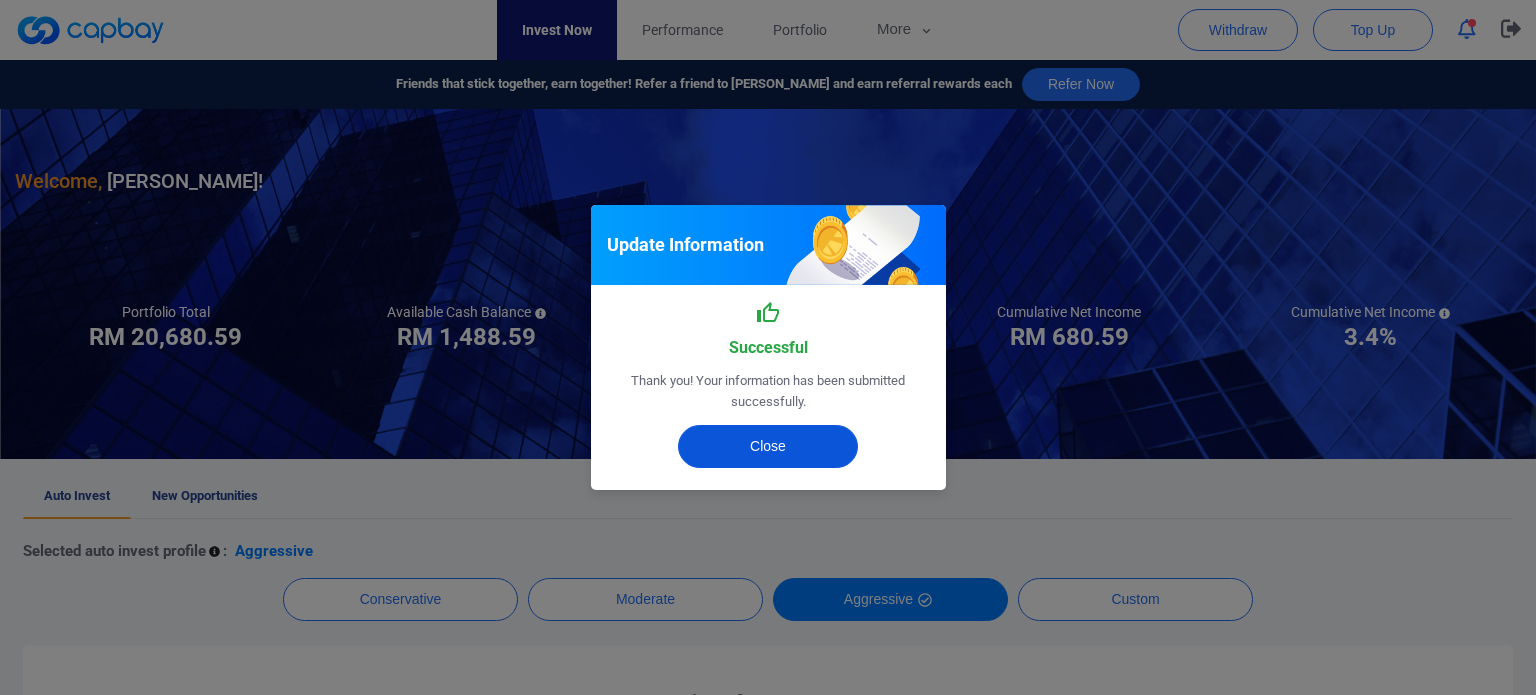 click on "Close" at bounding box center (768, 446) 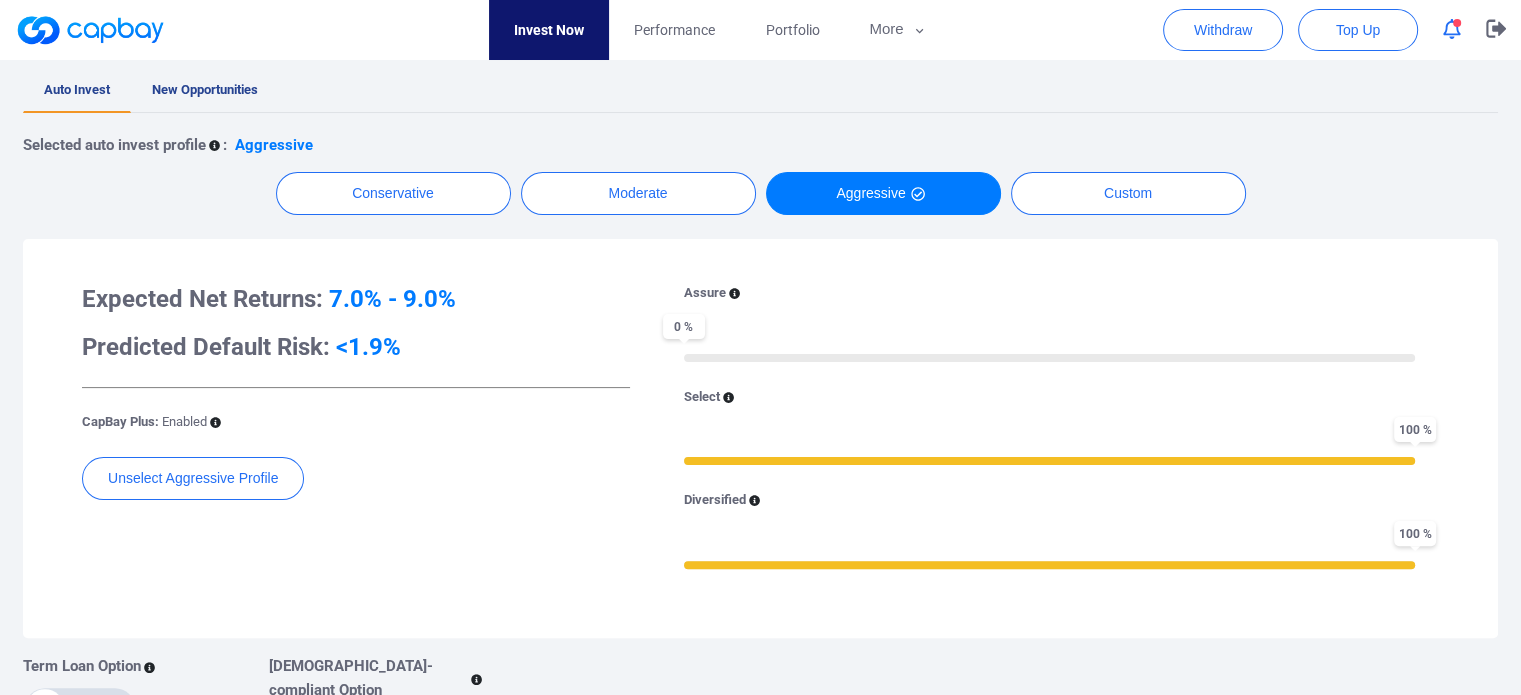 scroll, scrollTop: 400, scrollLeft: 0, axis: vertical 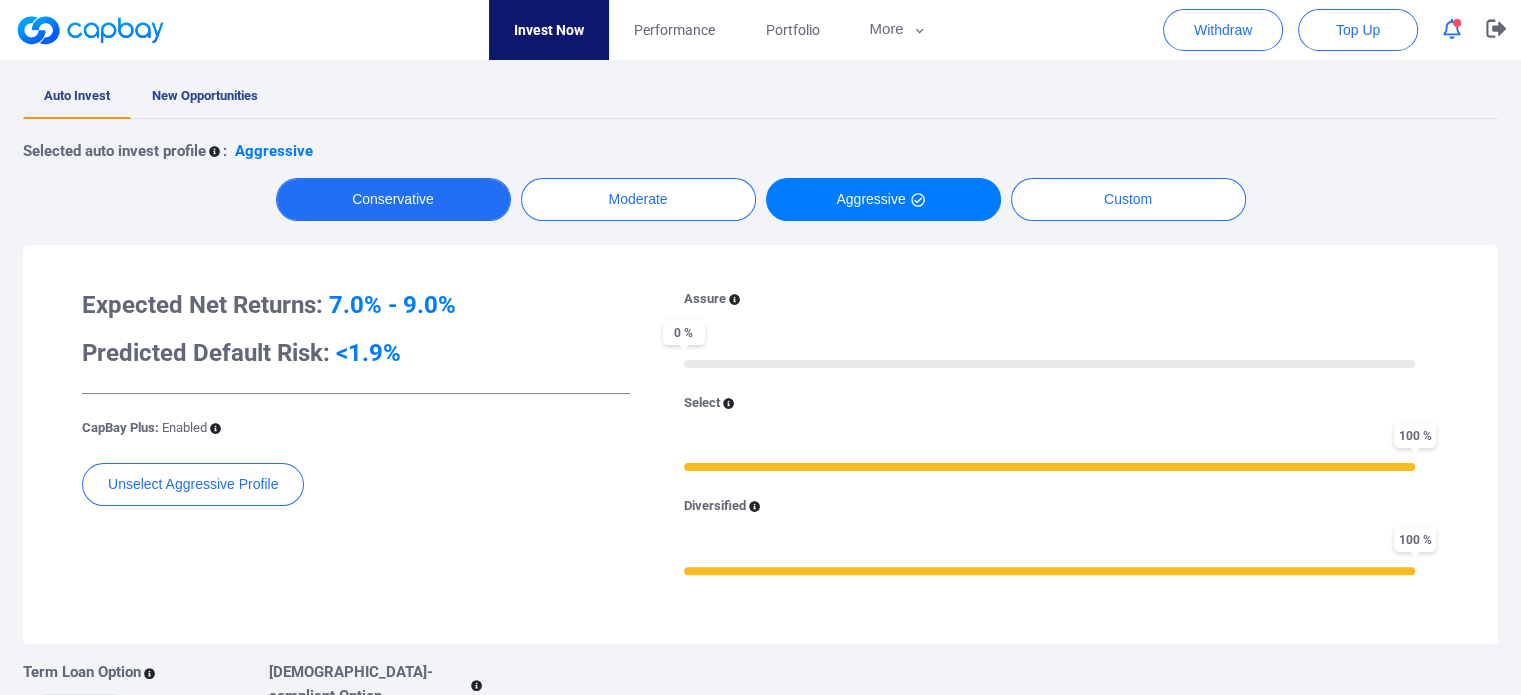 click on "Conservative" at bounding box center [393, 199] 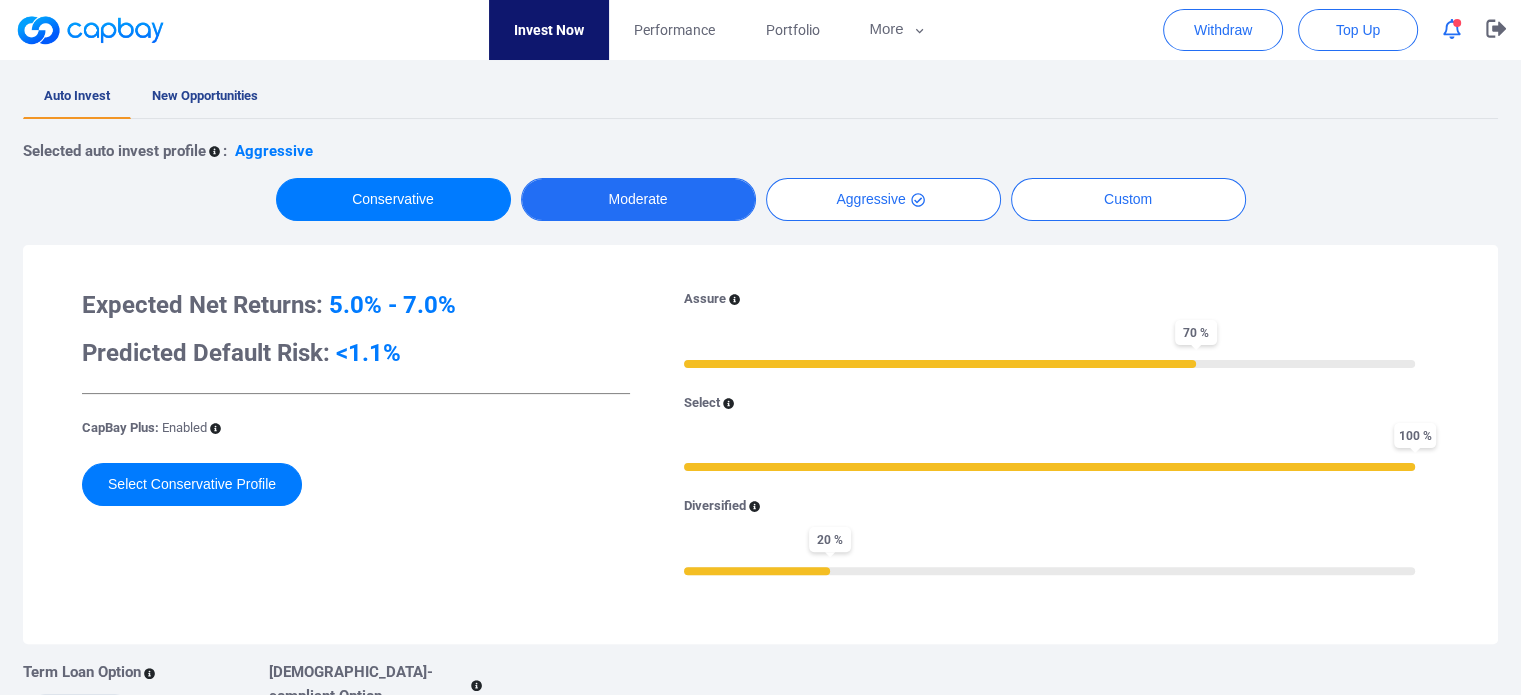 click on "Moderate" at bounding box center [638, 199] 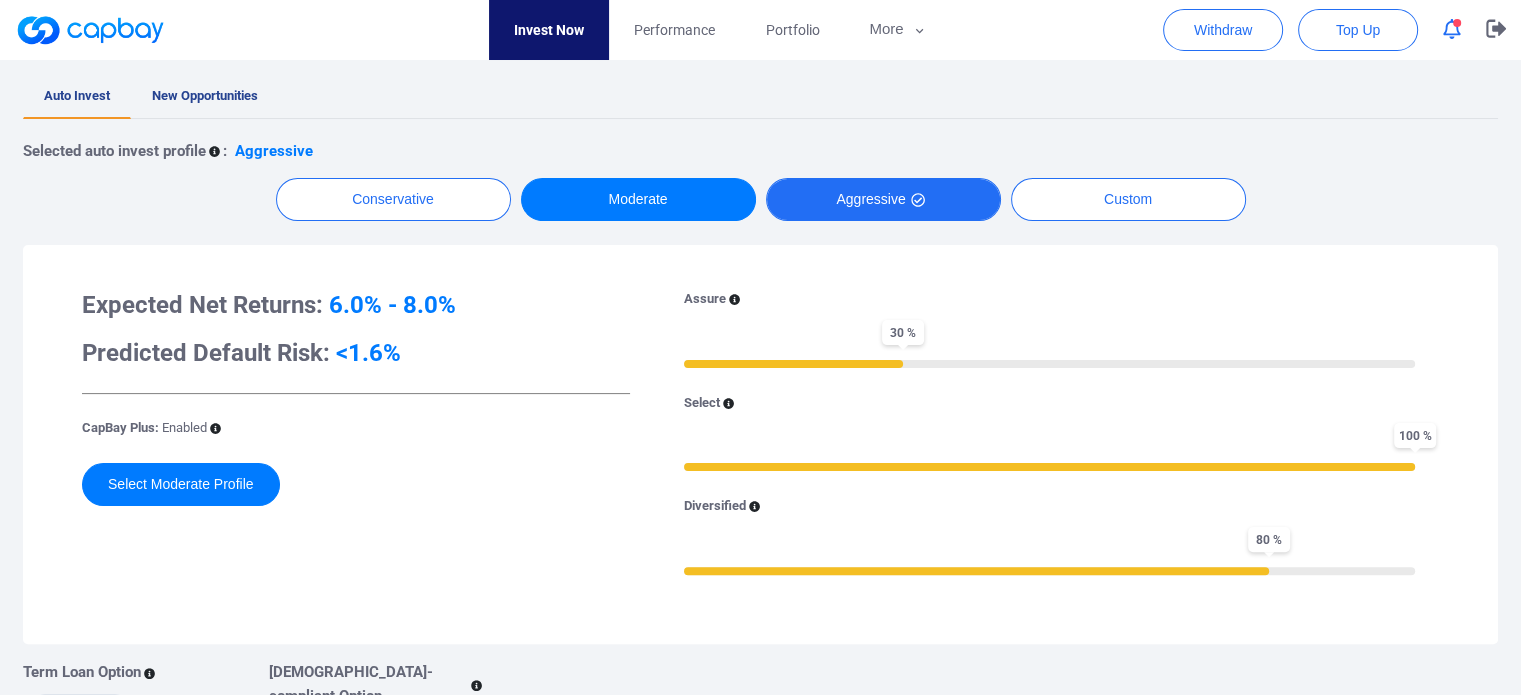 click on "Aggressive" at bounding box center [883, 199] 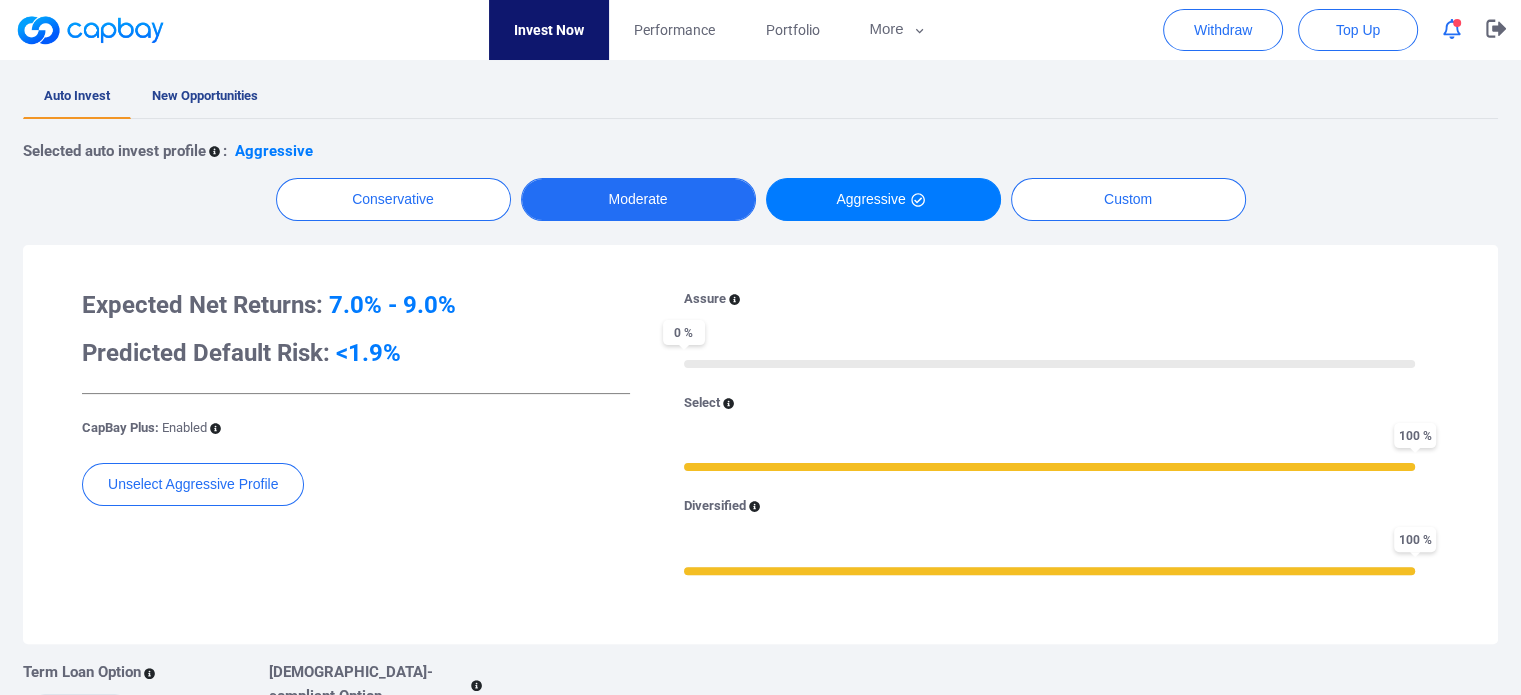click on "Moderate" at bounding box center [638, 199] 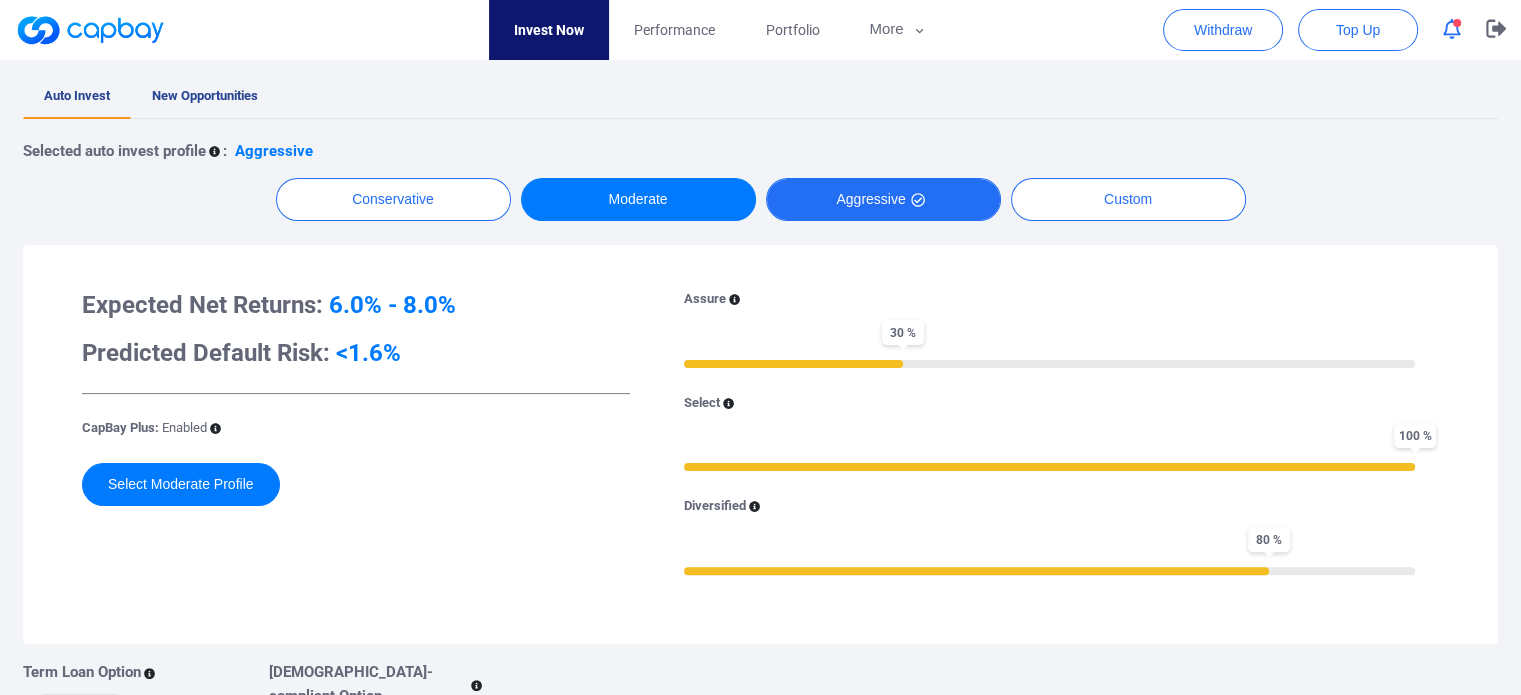 click on "Aggressive" at bounding box center (883, 199) 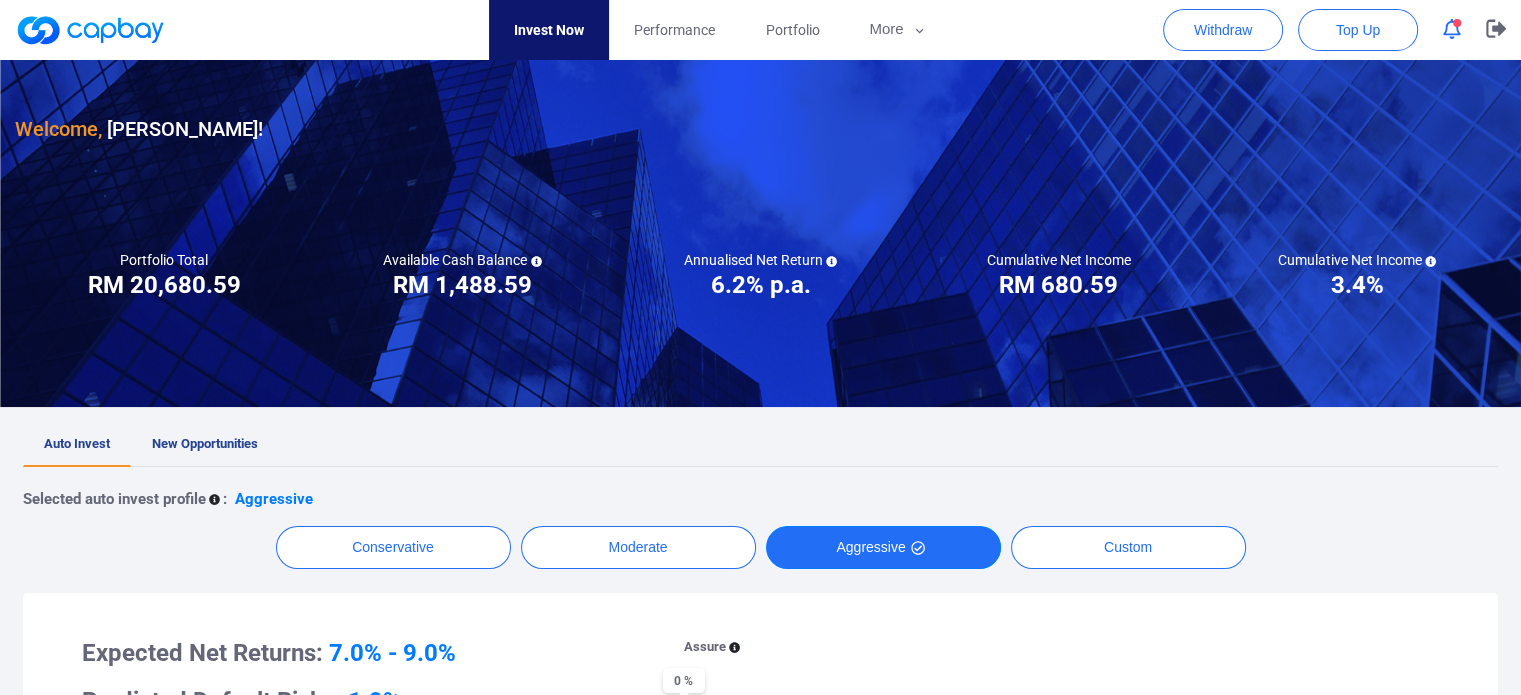 scroll, scrollTop: 0, scrollLeft: 0, axis: both 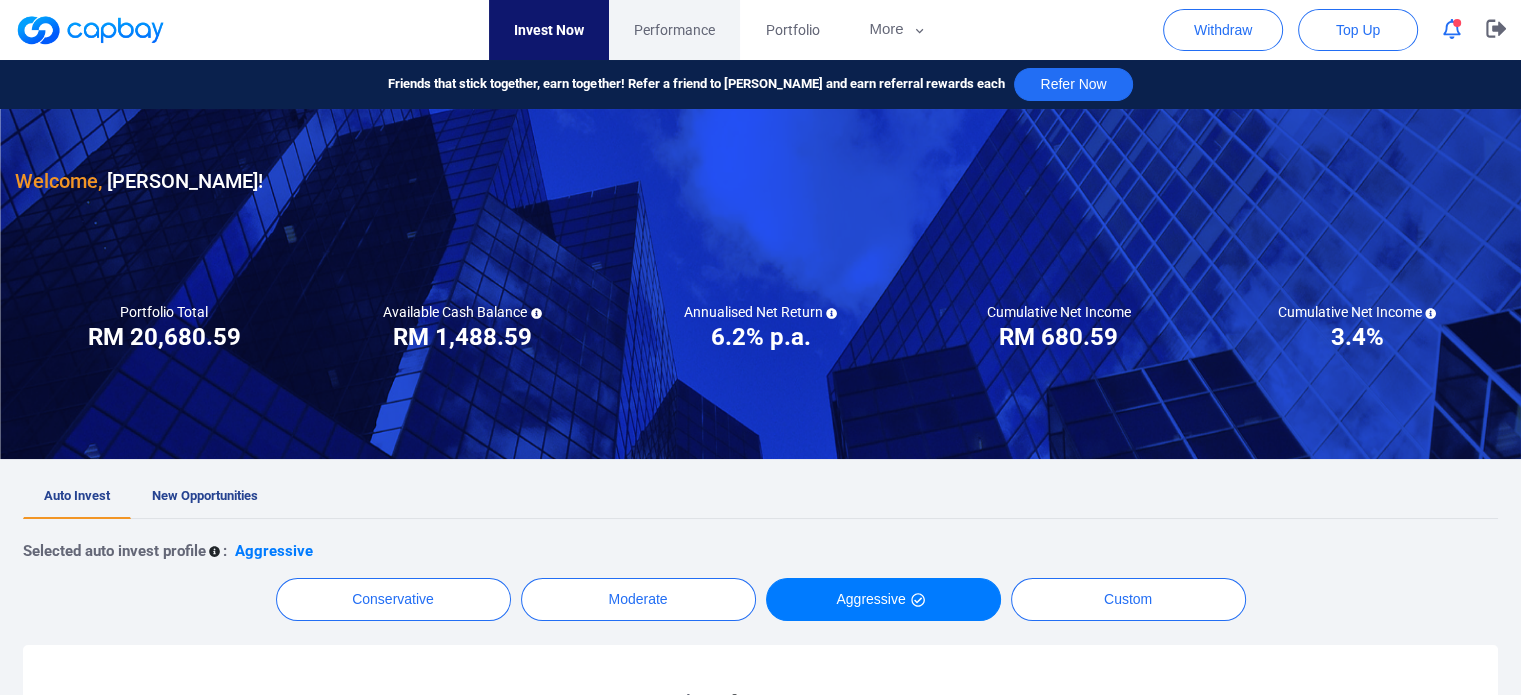 click on "Performance" at bounding box center (674, 30) 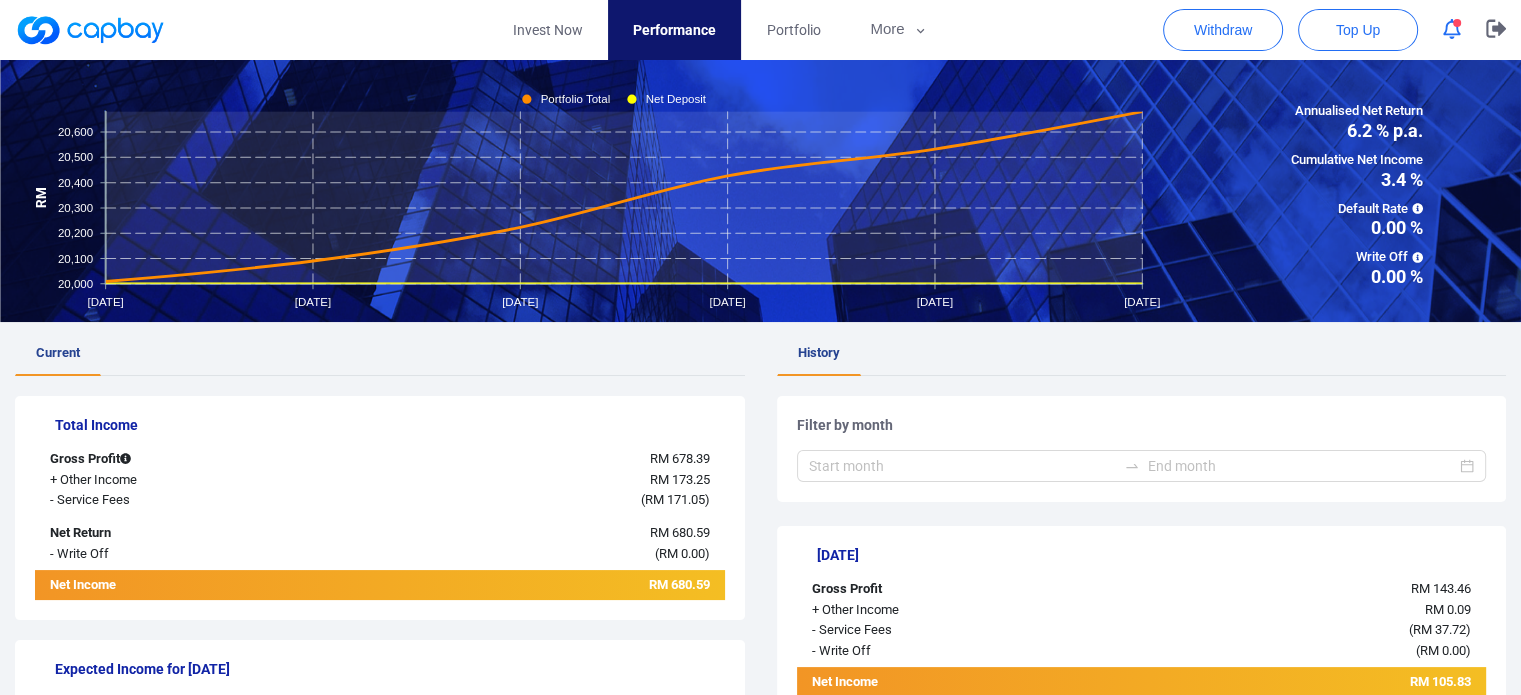 scroll, scrollTop: 0, scrollLeft: 0, axis: both 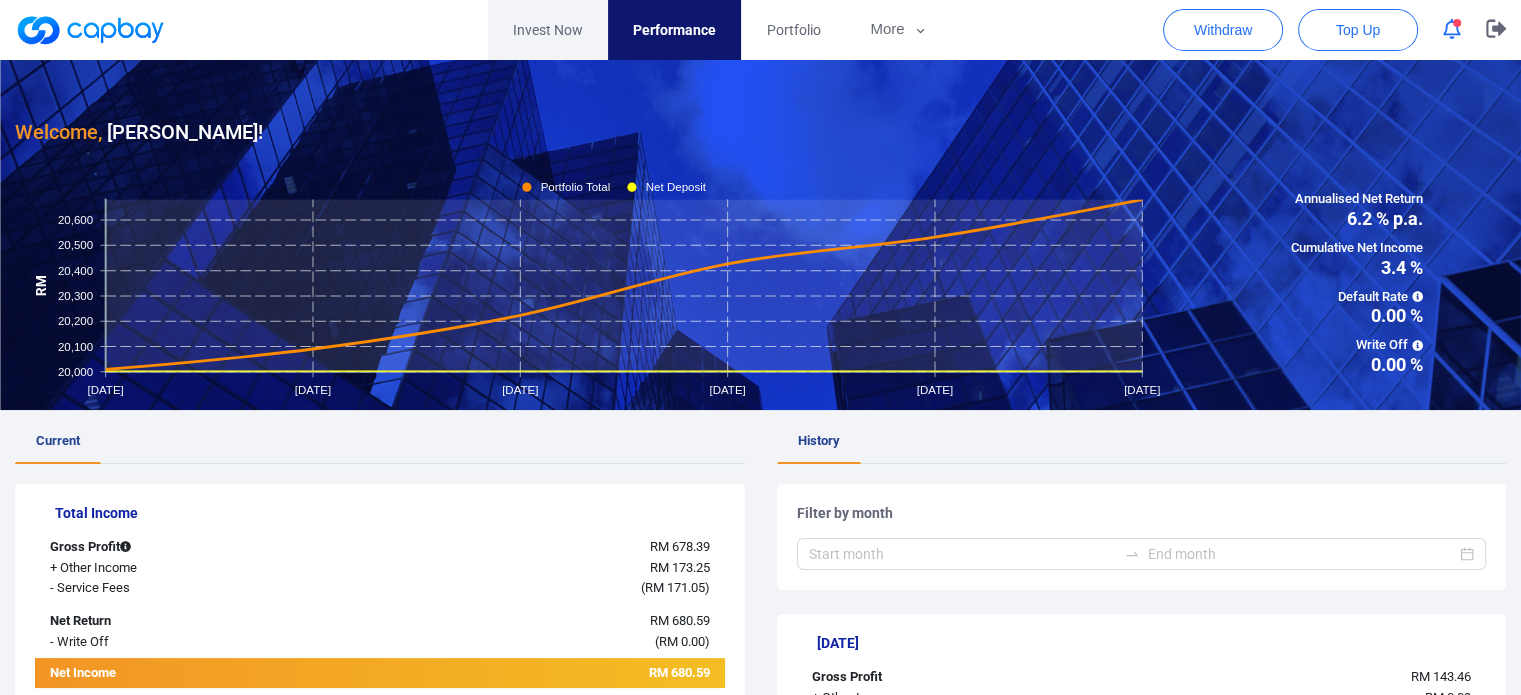 click on "Invest Now" at bounding box center (548, 30) 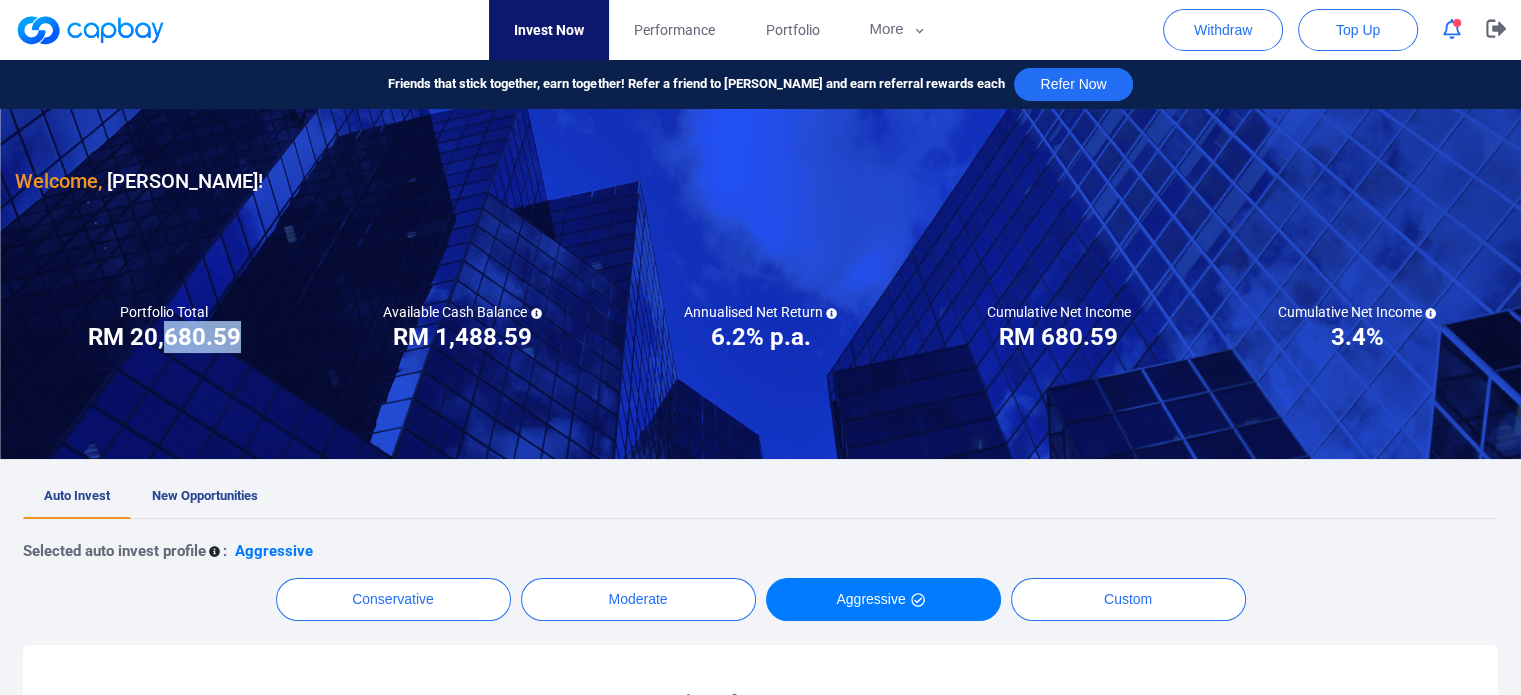 drag, startPoint x: 170, startPoint y: 329, endPoint x: 246, endPoint y: 329, distance: 76 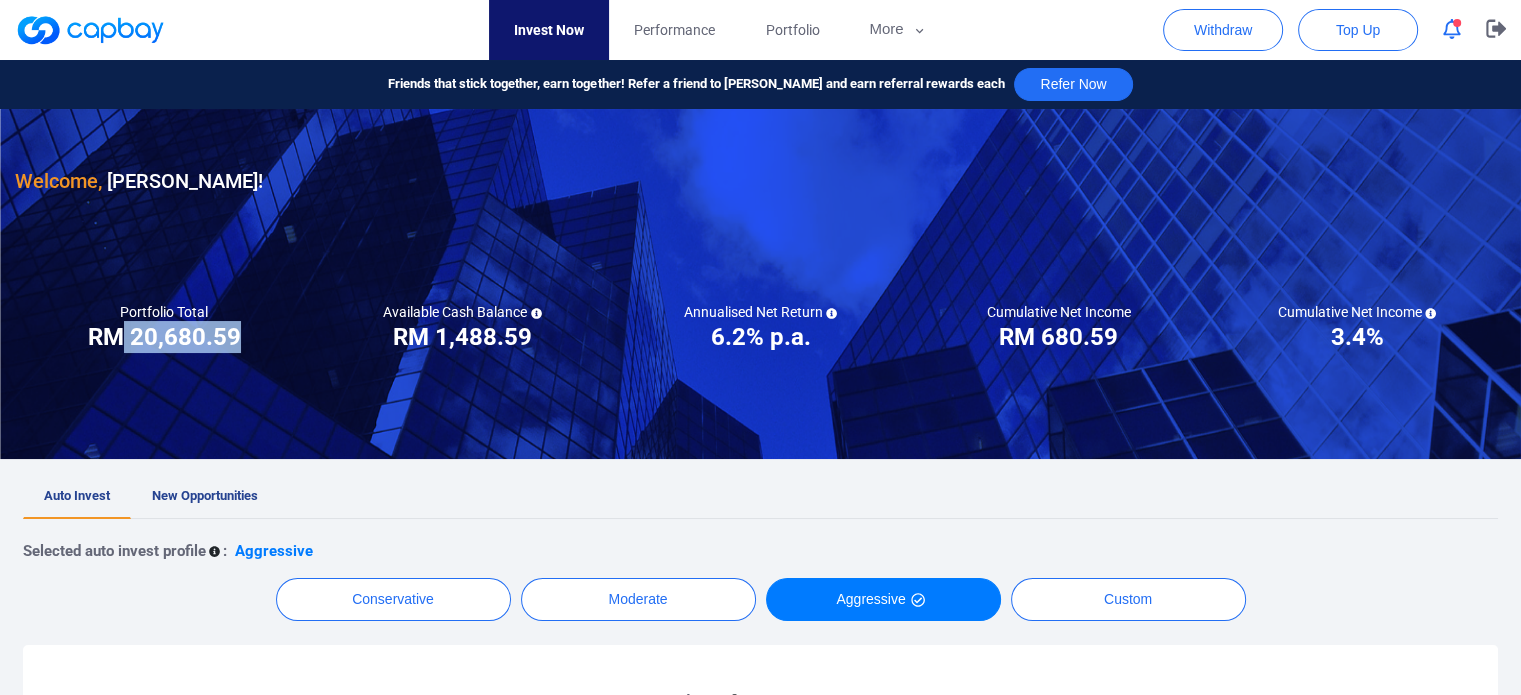 drag, startPoint x: 124, startPoint y: 334, endPoint x: 260, endPoint y: 332, distance: 136.01471 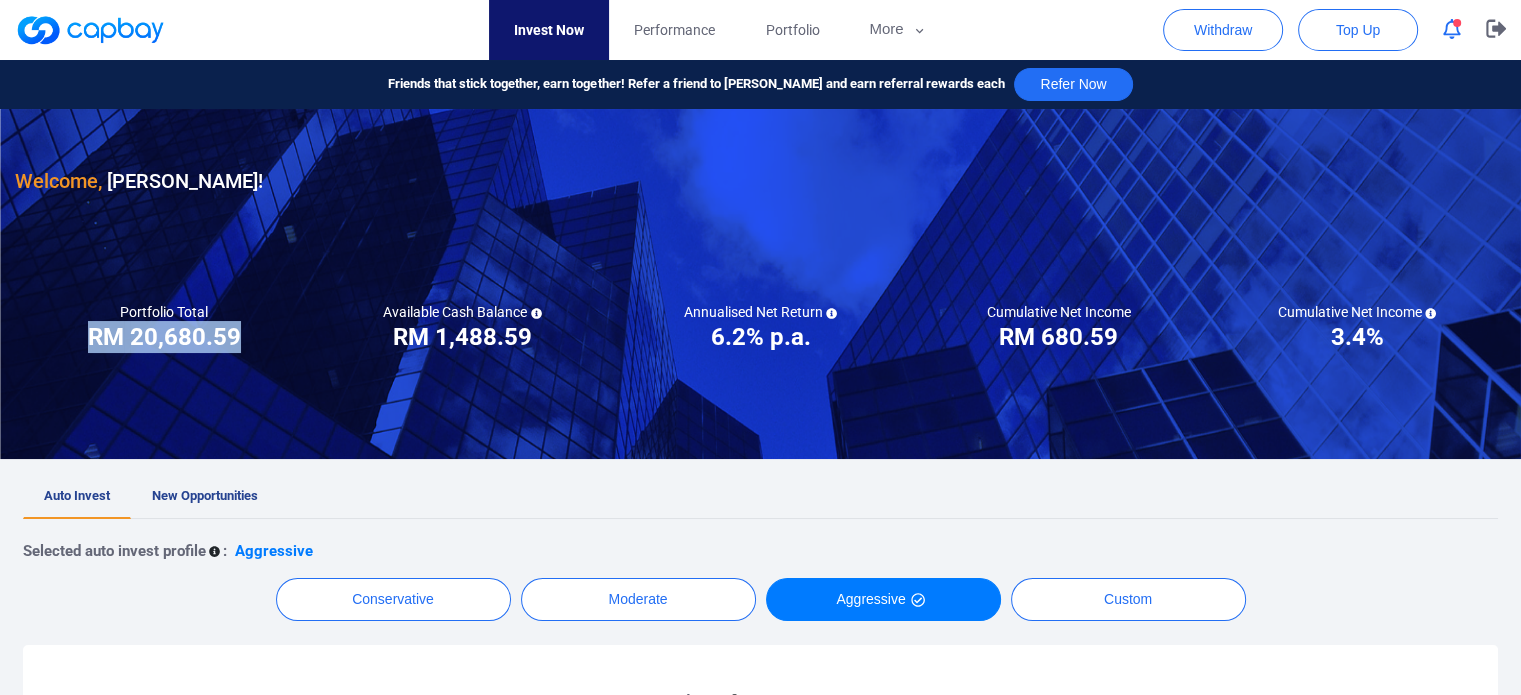 drag, startPoint x: 85, startPoint y: 333, endPoint x: 253, endPoint y: 337, distance: 168.0476 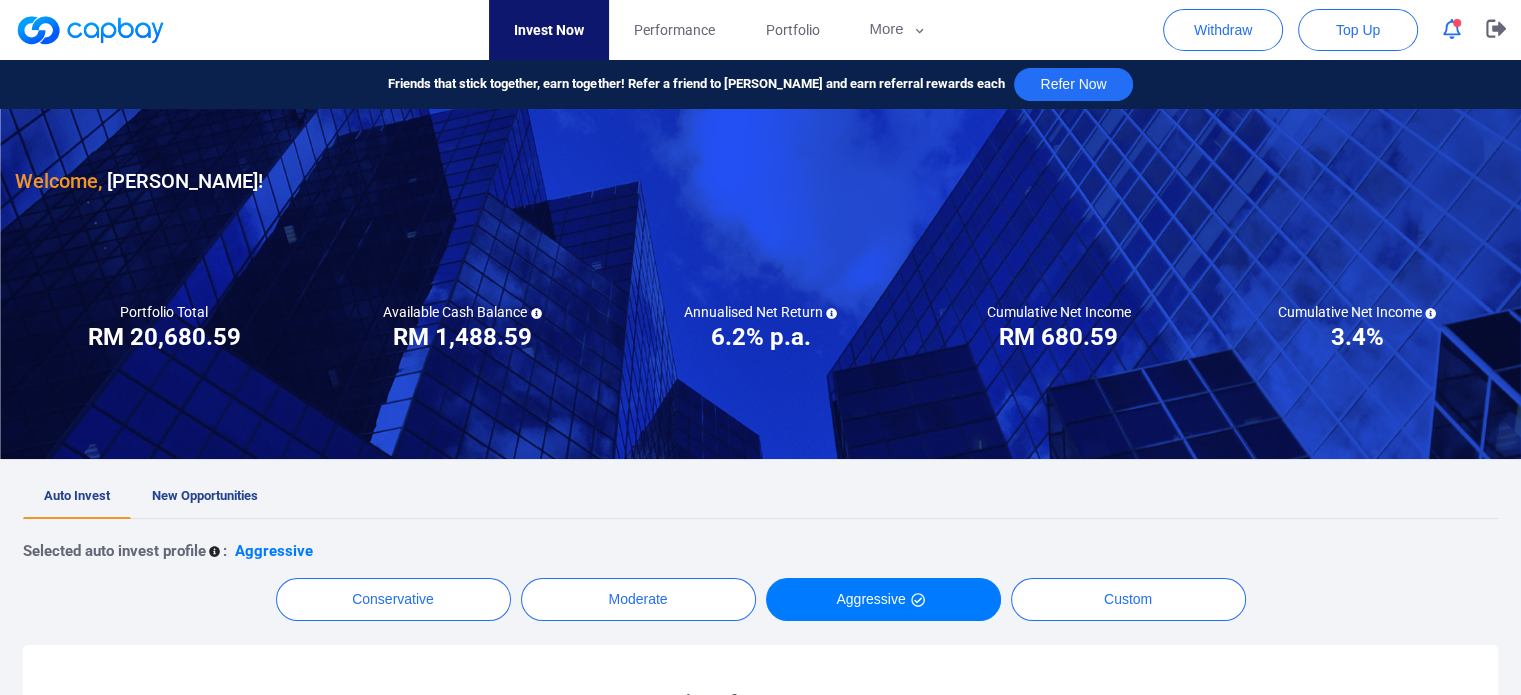 click on "RM   1,488.59" at bounding box center [462, 337] 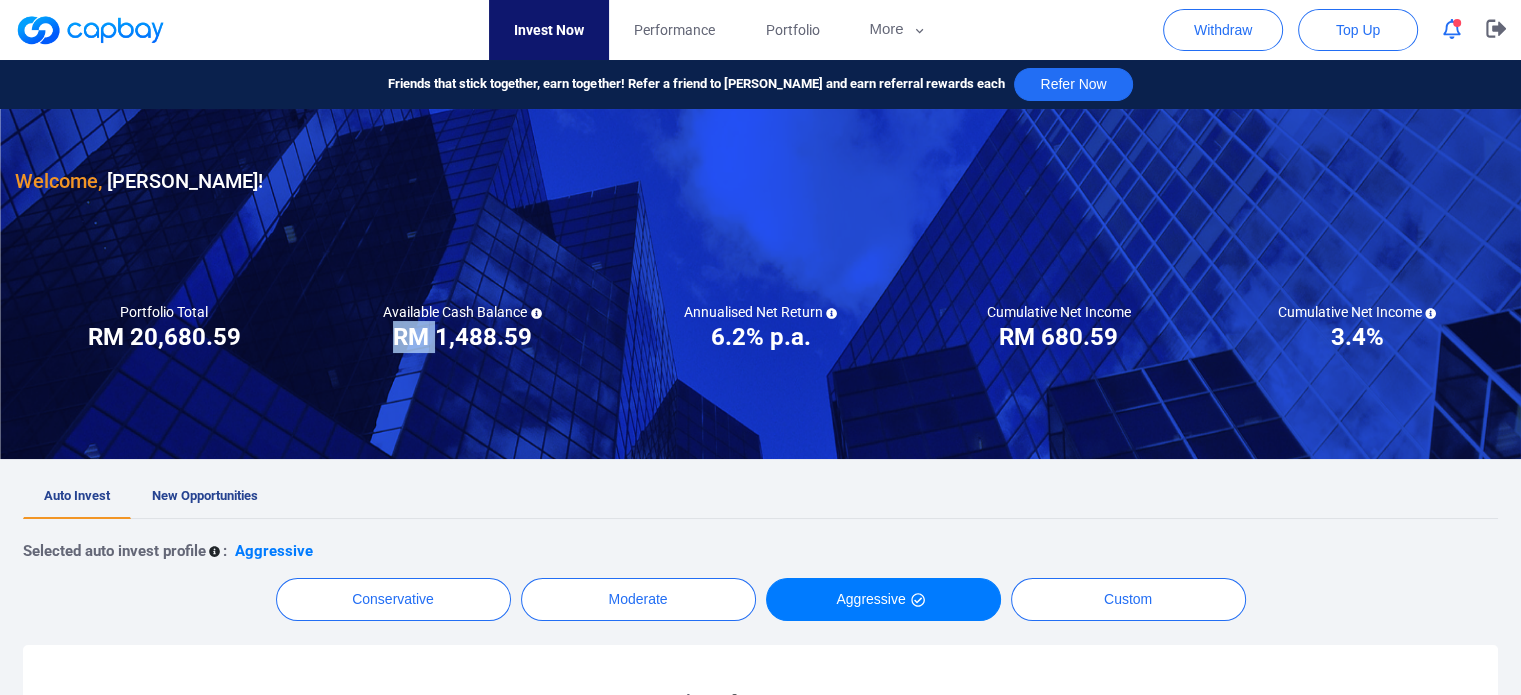 click on "RM   1,488.59" at bounding box center (462, 337) 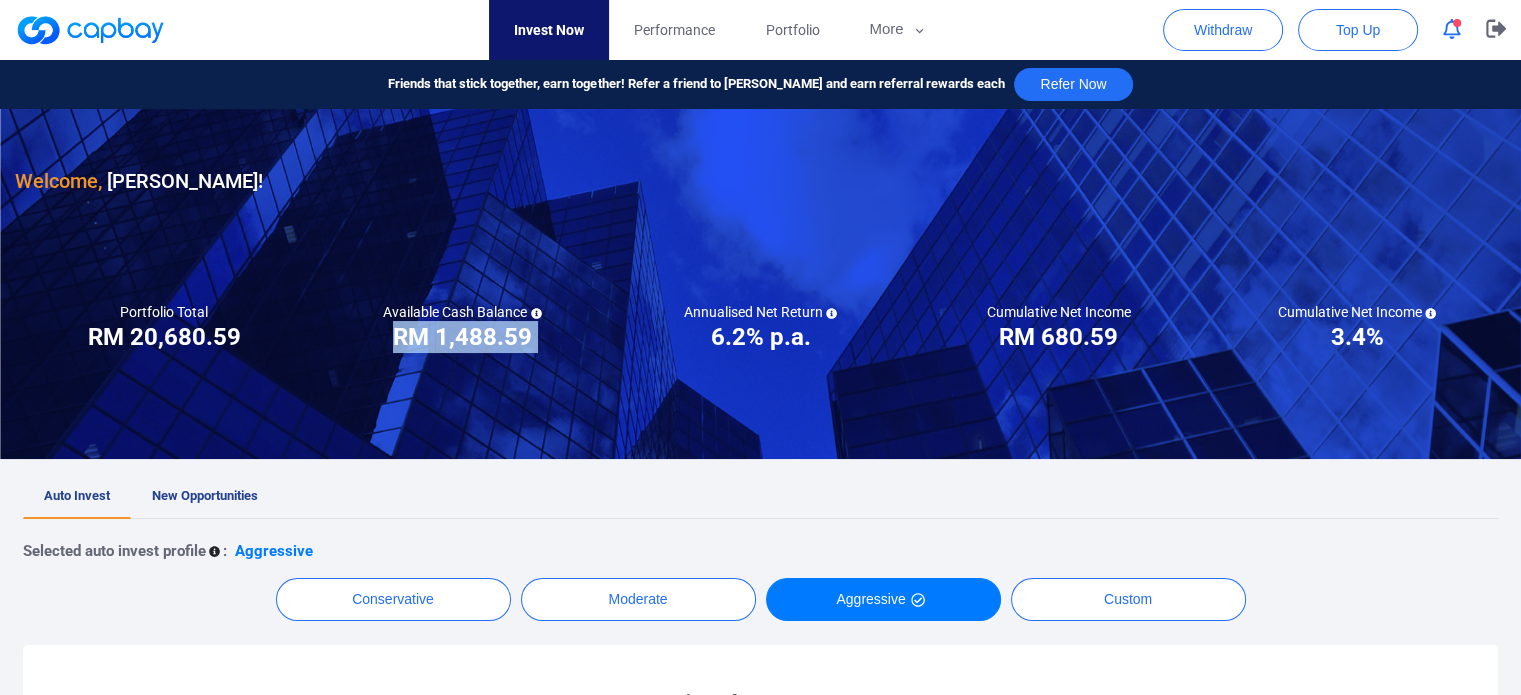 click on "RM   1,488.59" at bounding box center (462, 337) 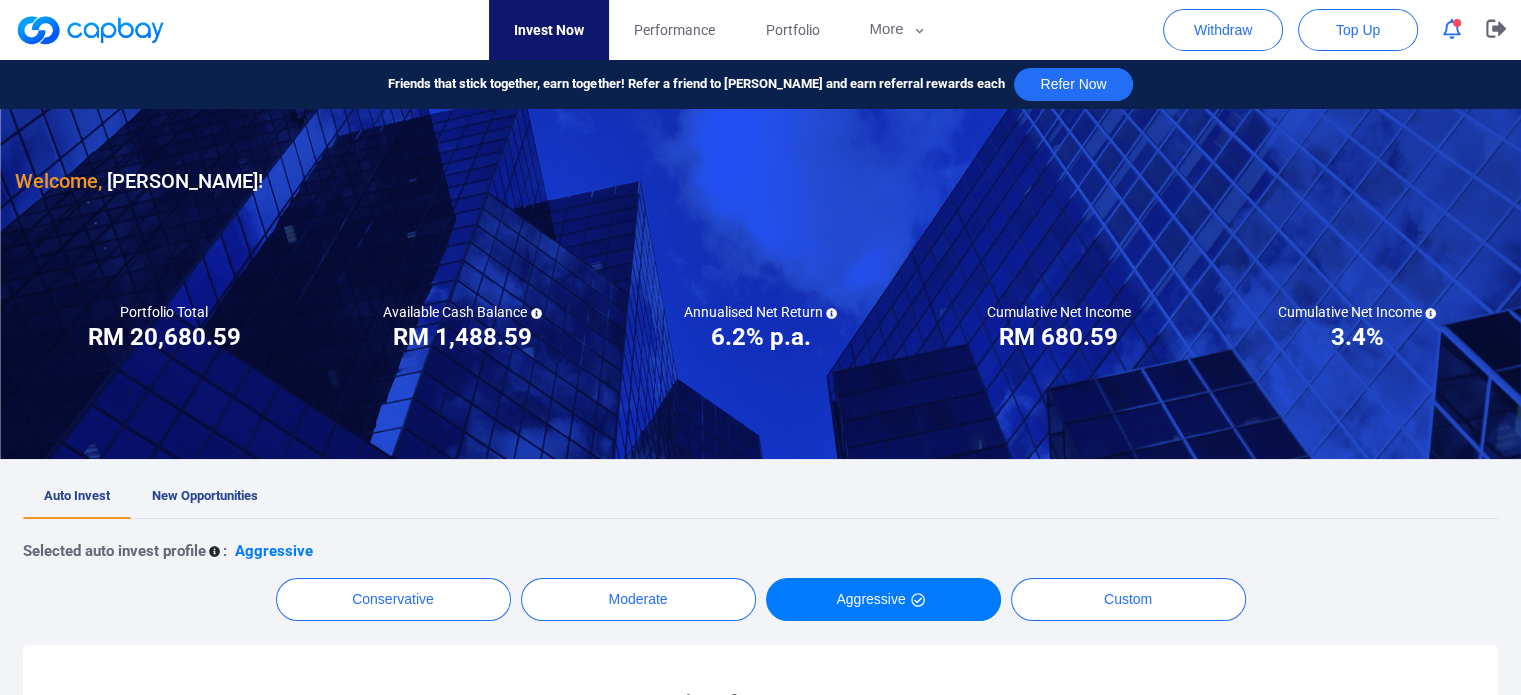 click on "6.2% p.a." at bounding box center (760, 337) 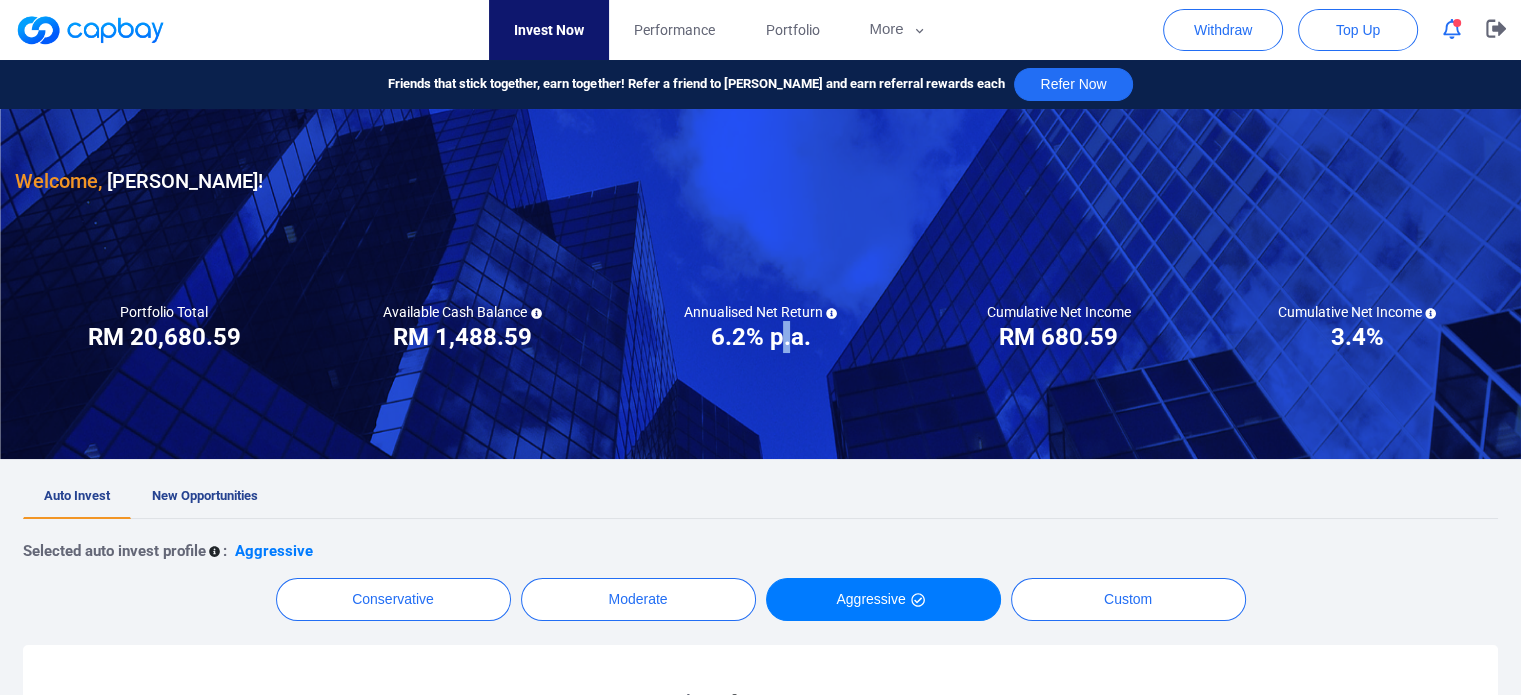 click on "6.2% p.a." at bounding box center (760, 337) 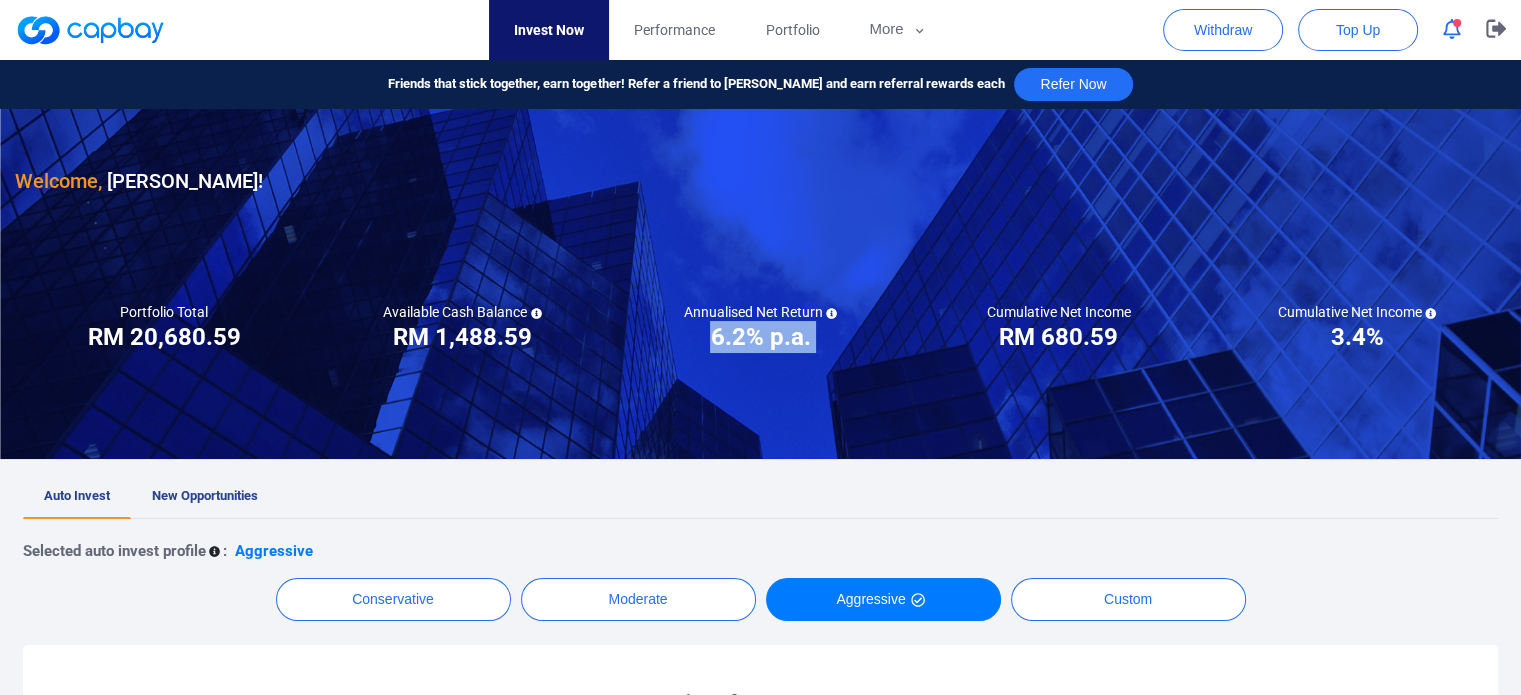 click on "6.2% p.a." at bounding box center [760, 337] 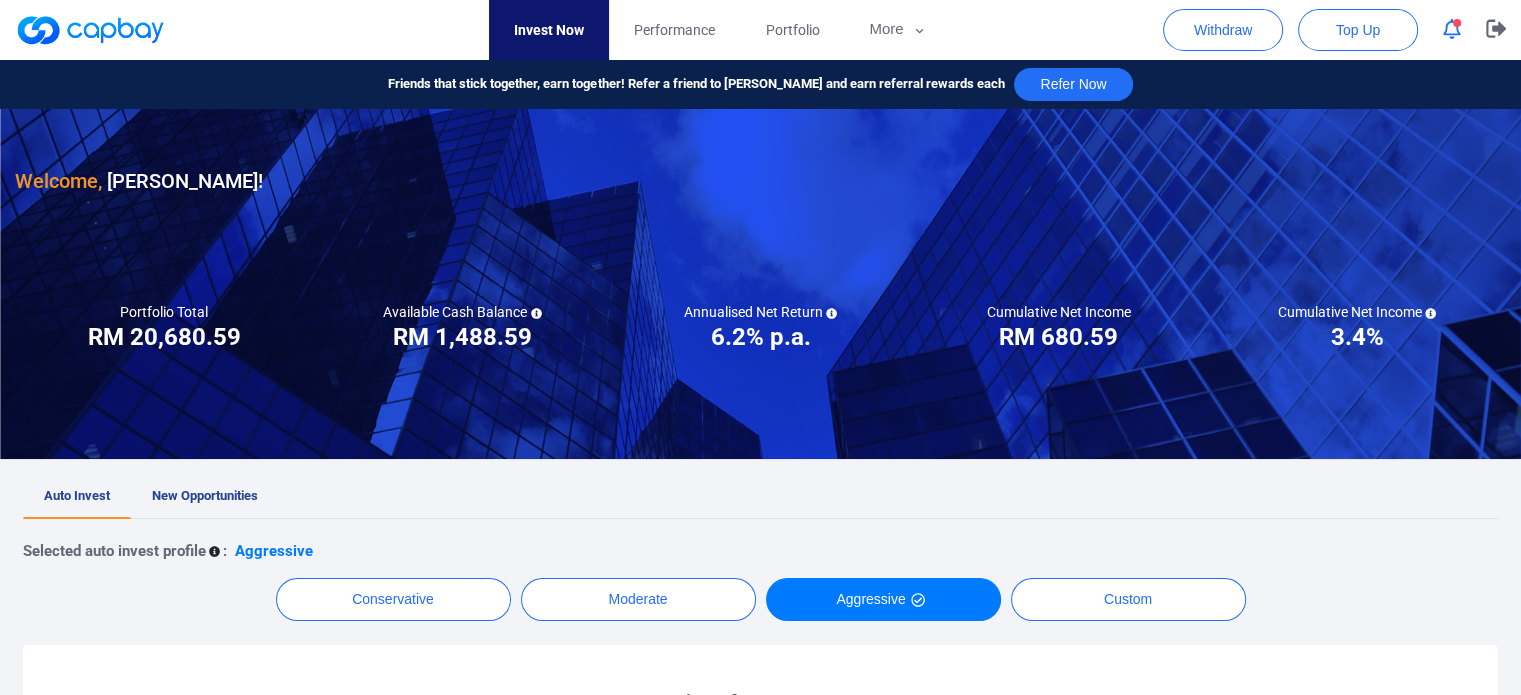 click on "RM   680.59" at bounding box center [1058, 337] 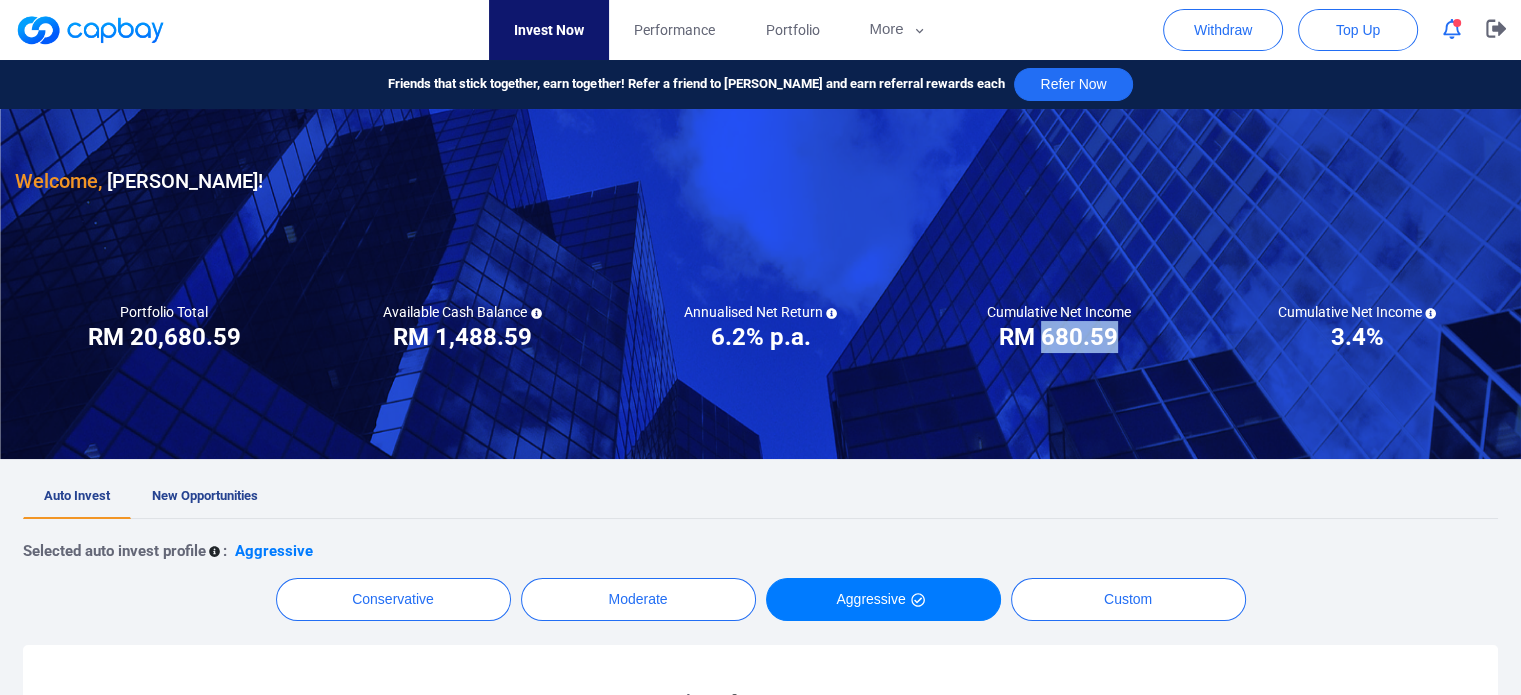 click on "RM   680.59" at bounding box center [1058, 337] 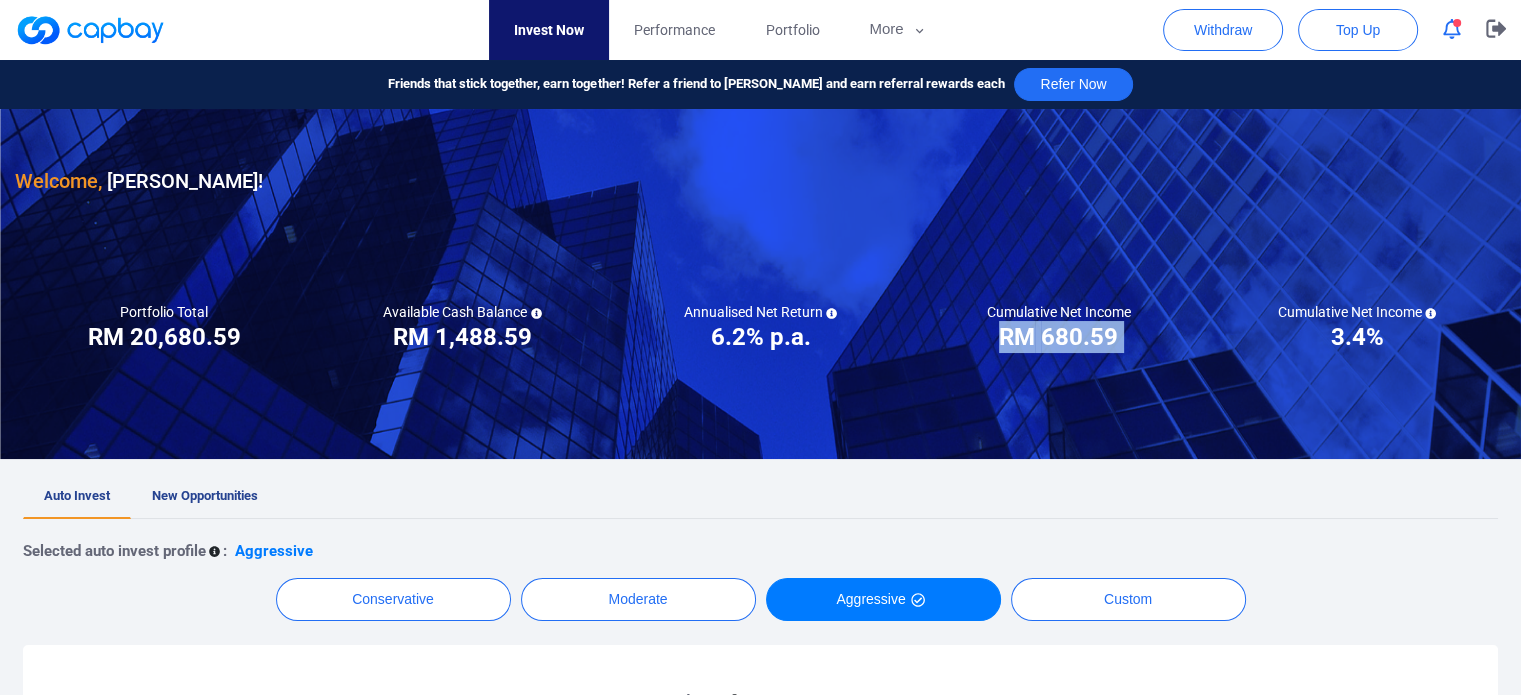 click on "RM   680.59" at bounding box center (1058, 337) 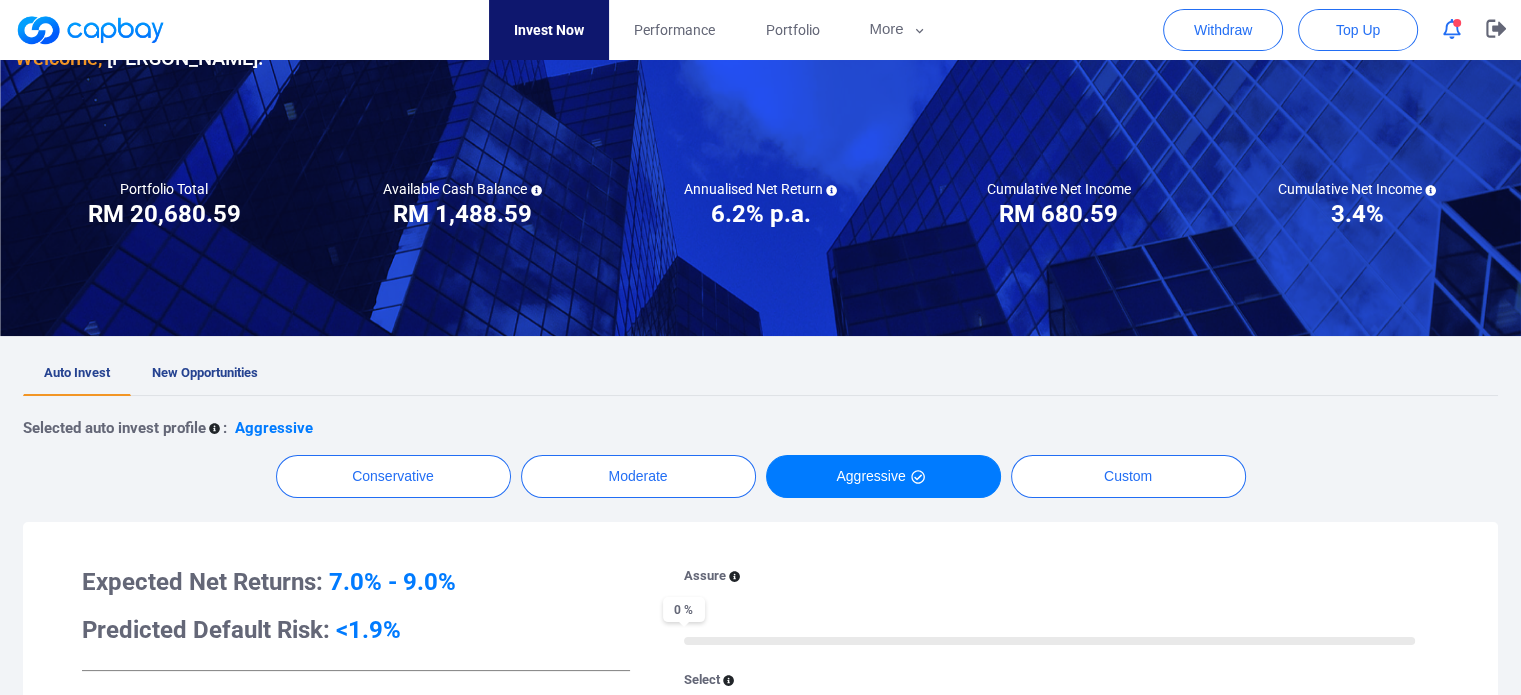 scroll, scrollTop: 100, scrollLeft: 0, axis: vertical 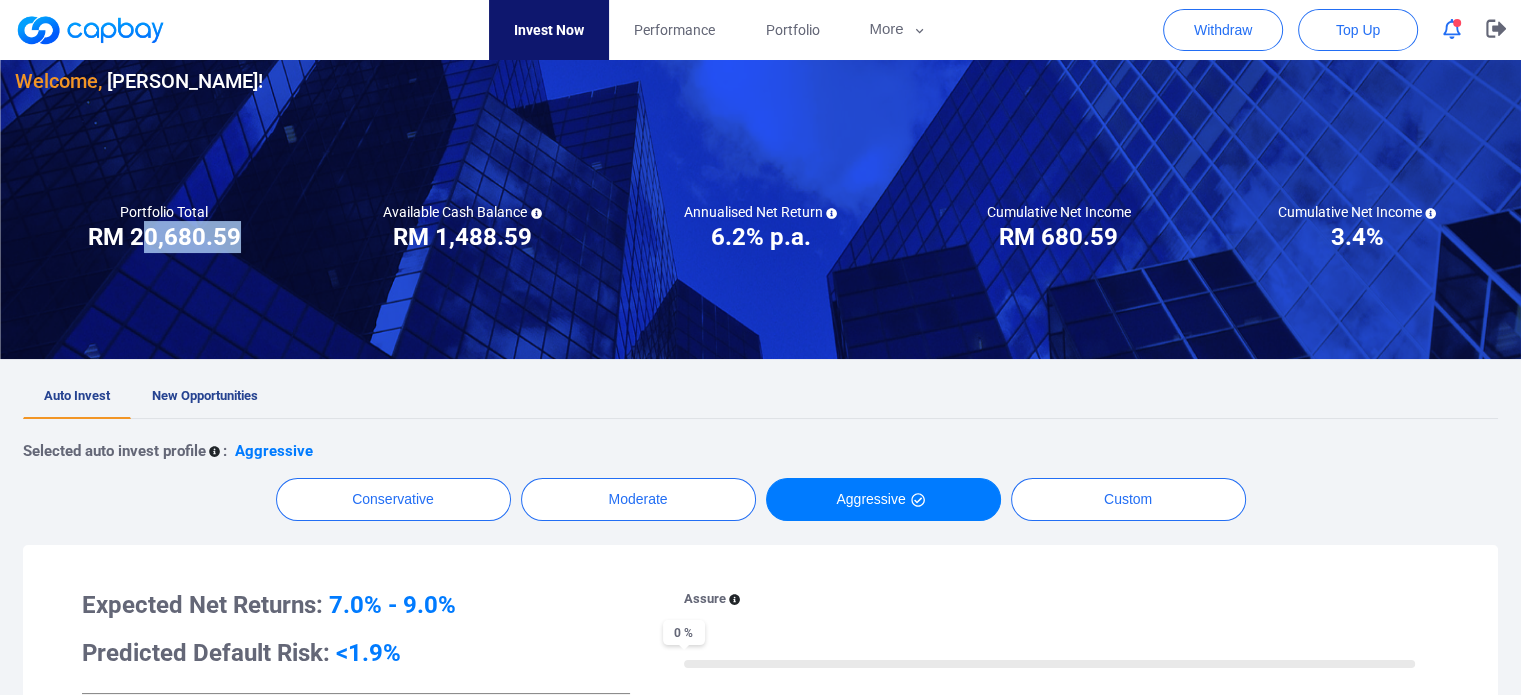 drag, startPoint x: 144, startPoint y: 233, endPoint x: 236, endPoint y: 231, distance: 92.021736 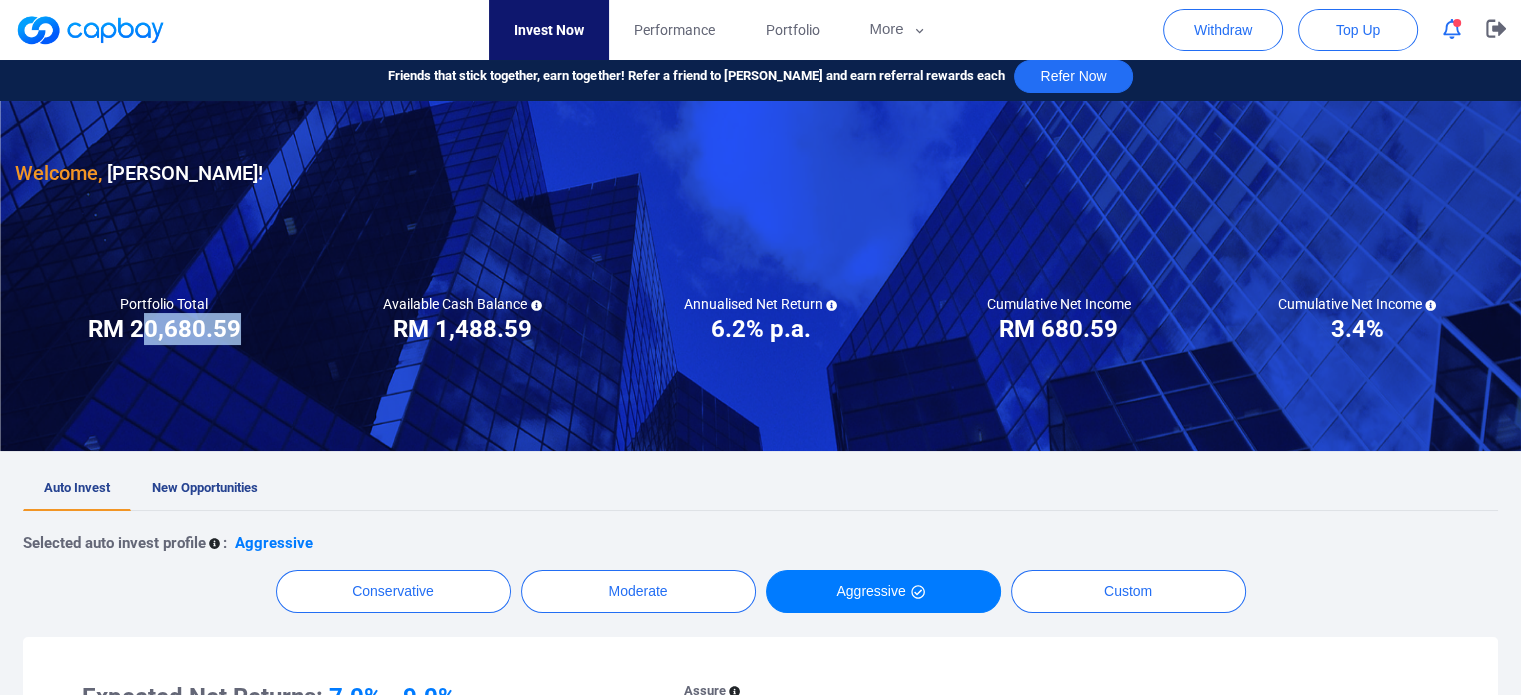scroll, scrollTop: 0, scrollLeft: 0, axis: both 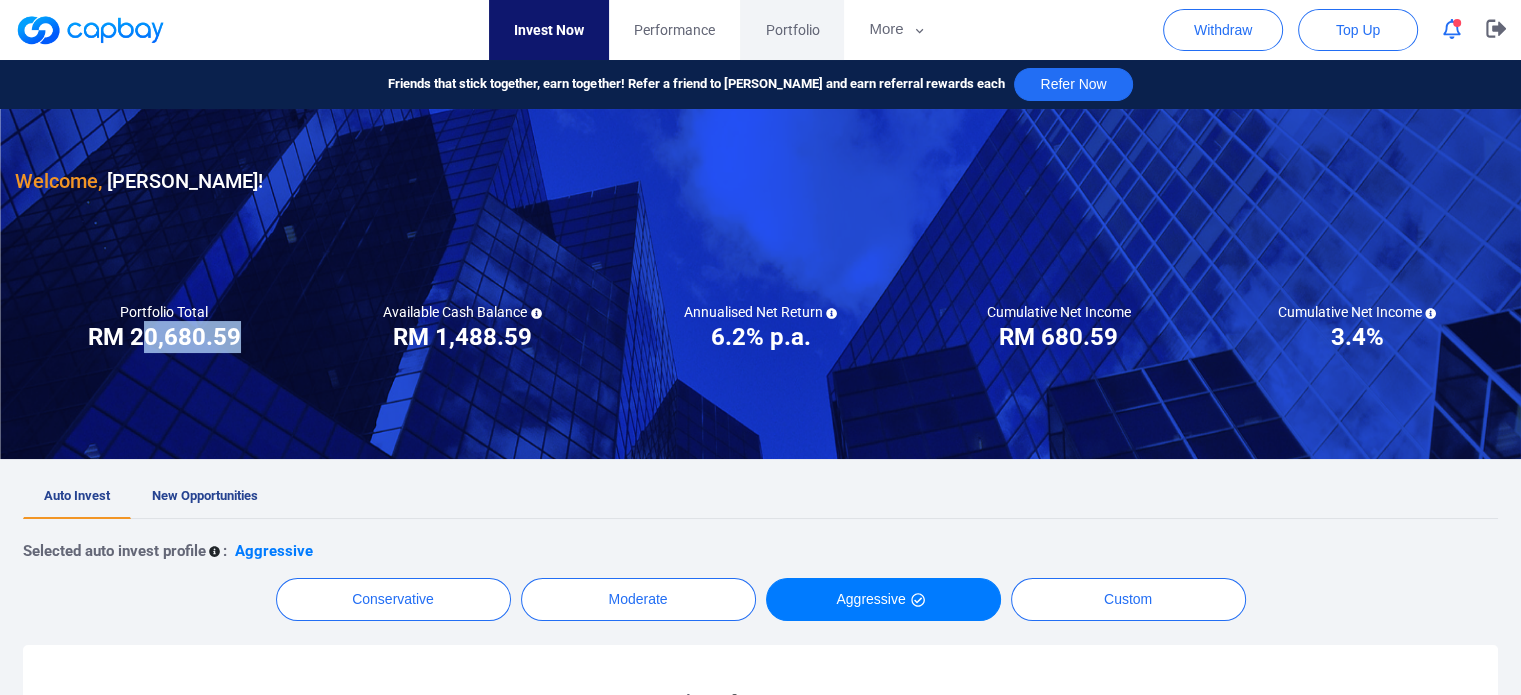 click on "Portfolio" at bounding box center (792, 30) 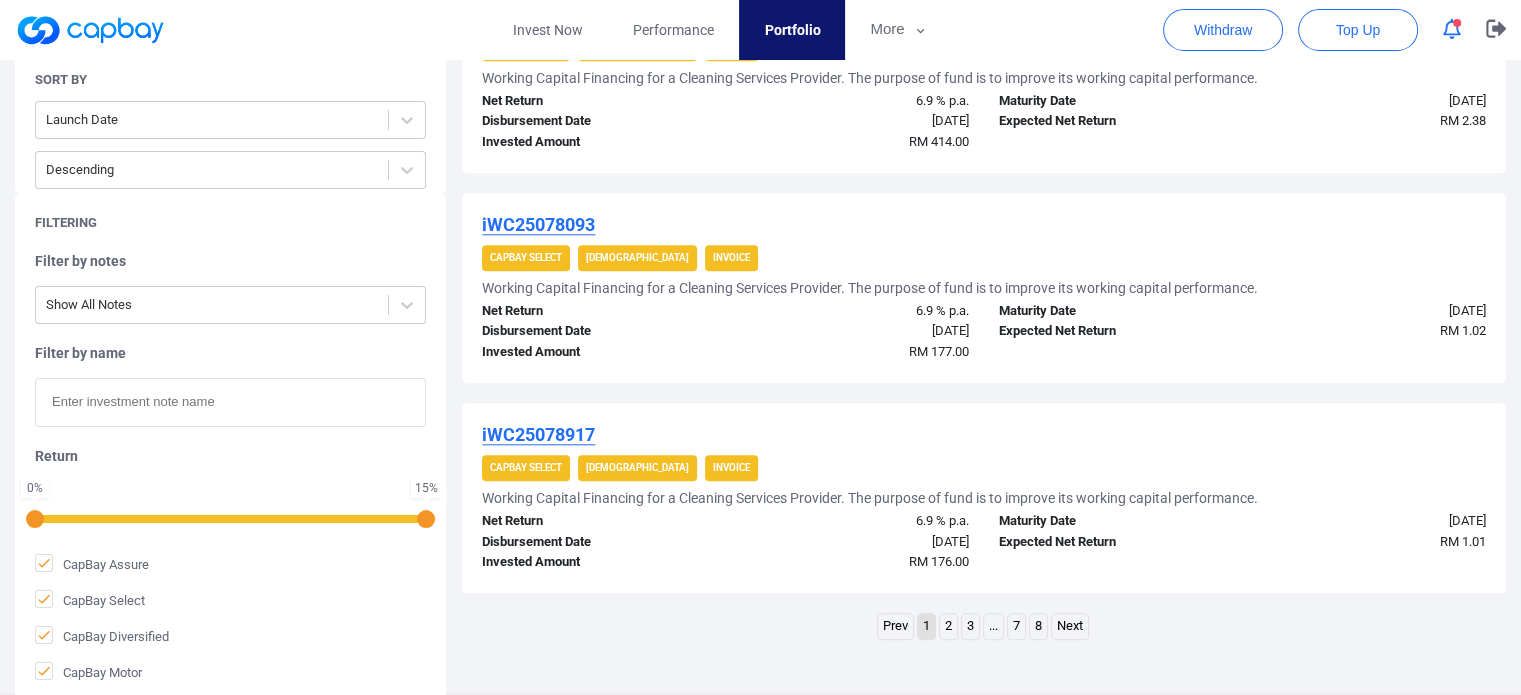 scroll, scrollTop: 2108, scrollLeft: 0, axis: vertical 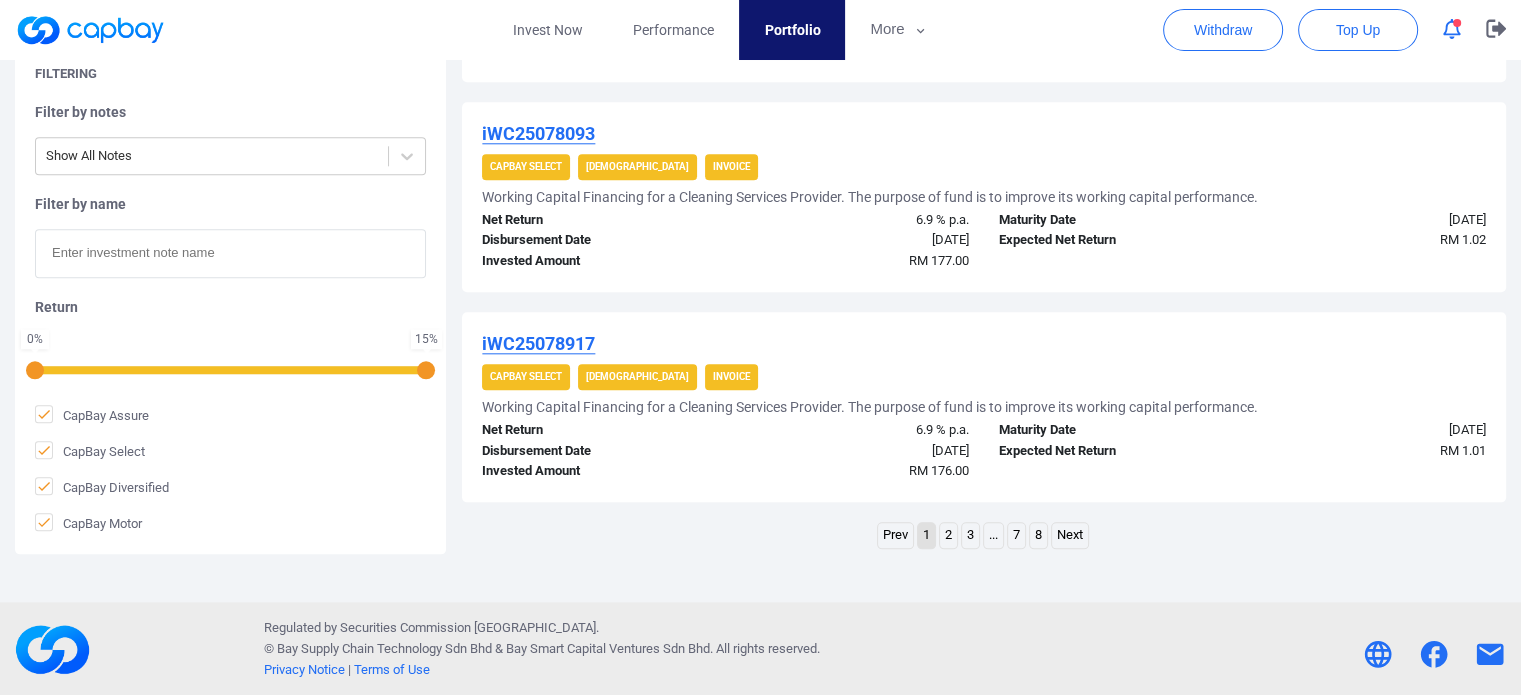 click on "2" at bounding box center [948, 535] 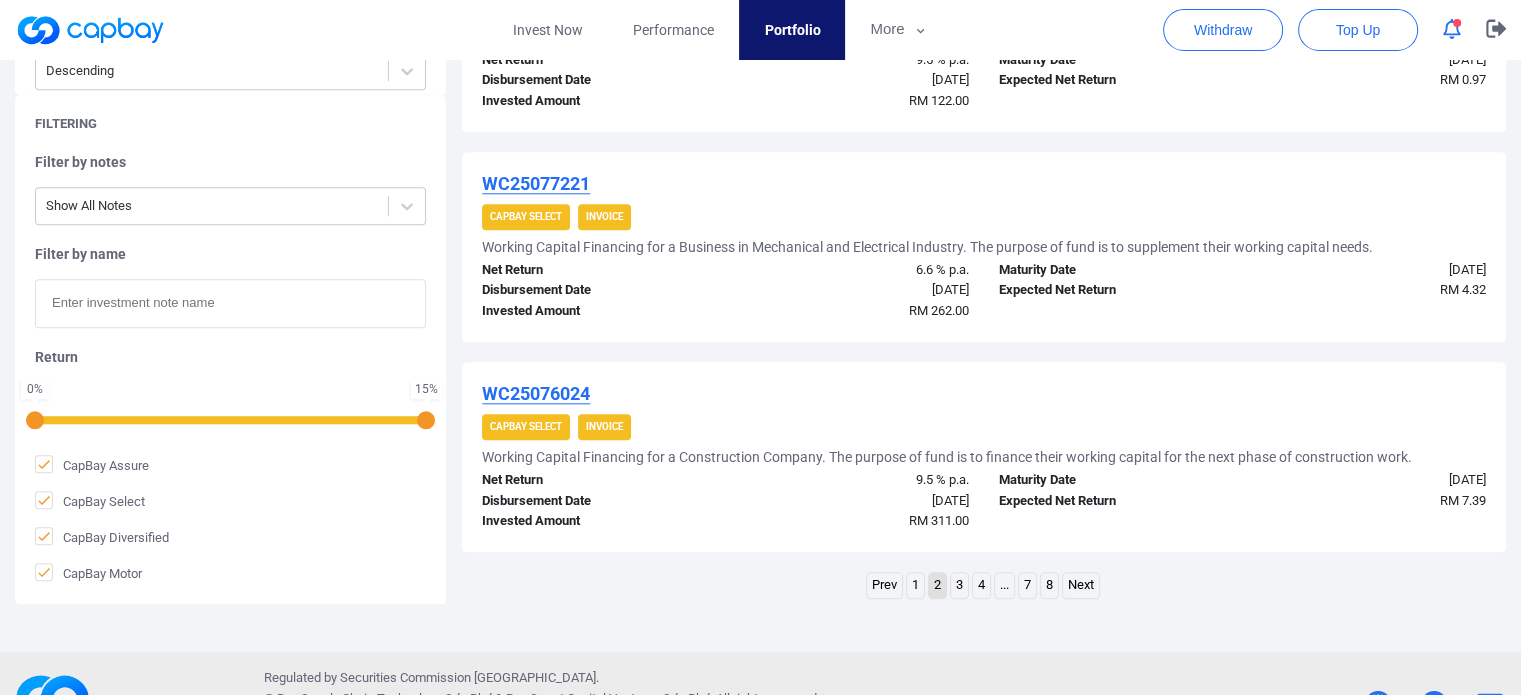 scroll, scrollTop: 2067, scrollLeft: 0, axis: vertical 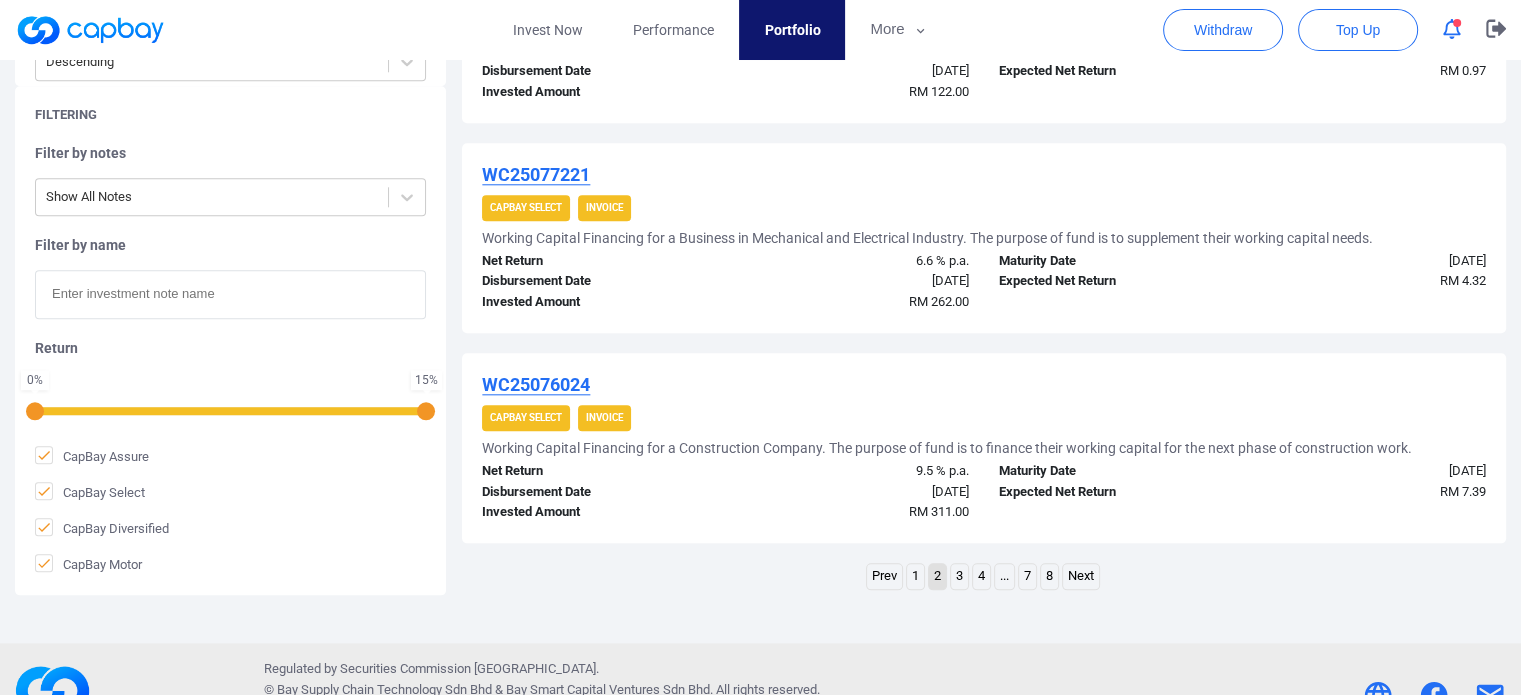 click on "3" at bounding box center [959, 576] 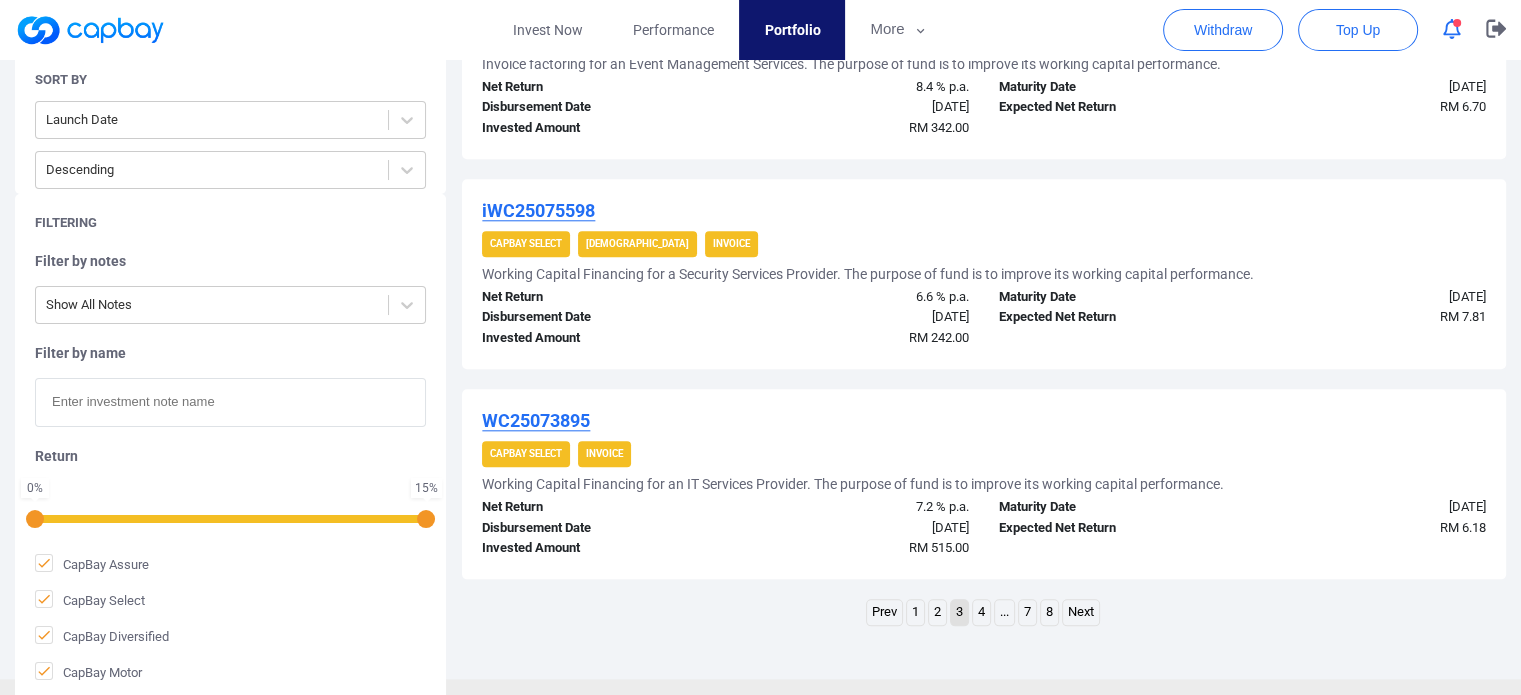 scroll, scrollTop: 2108, scrollLeft: 0, axis: vertical 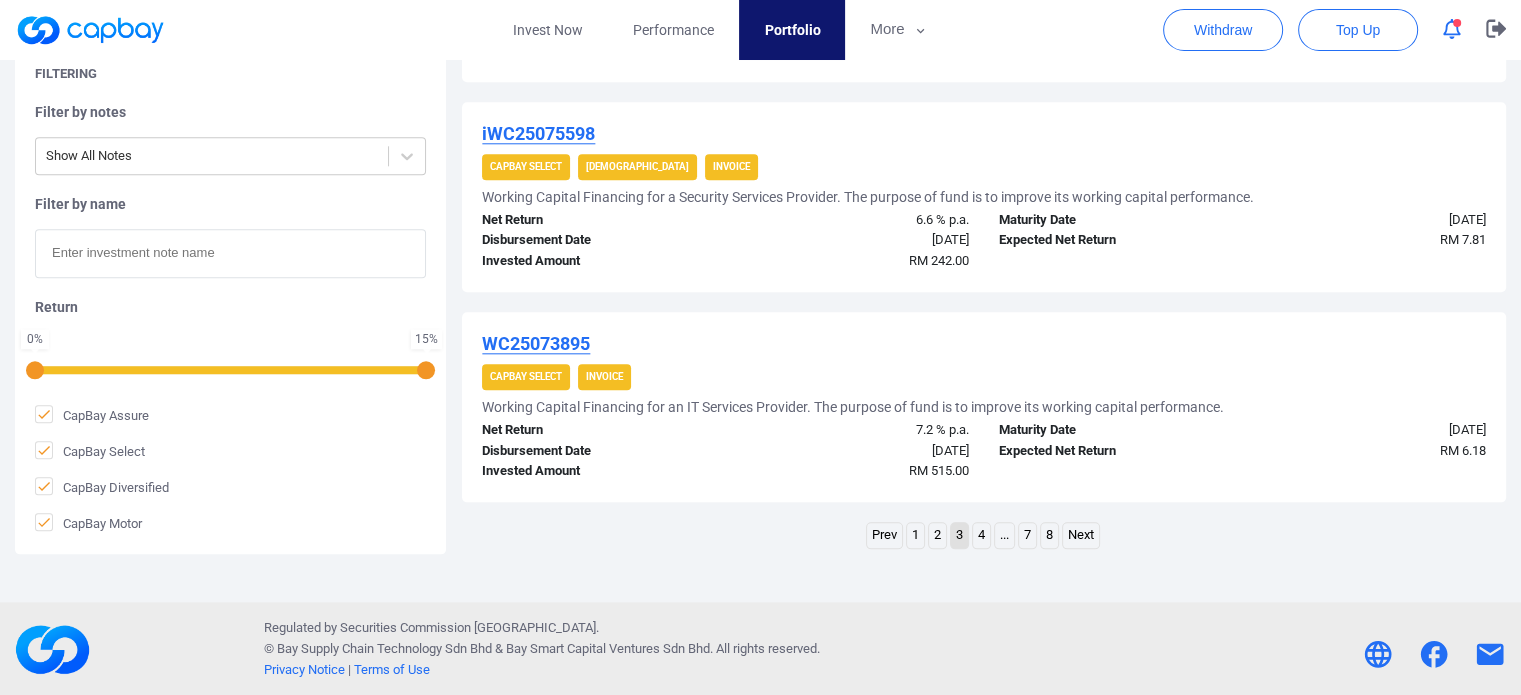 click on "4" at bounding box center [981, 535] 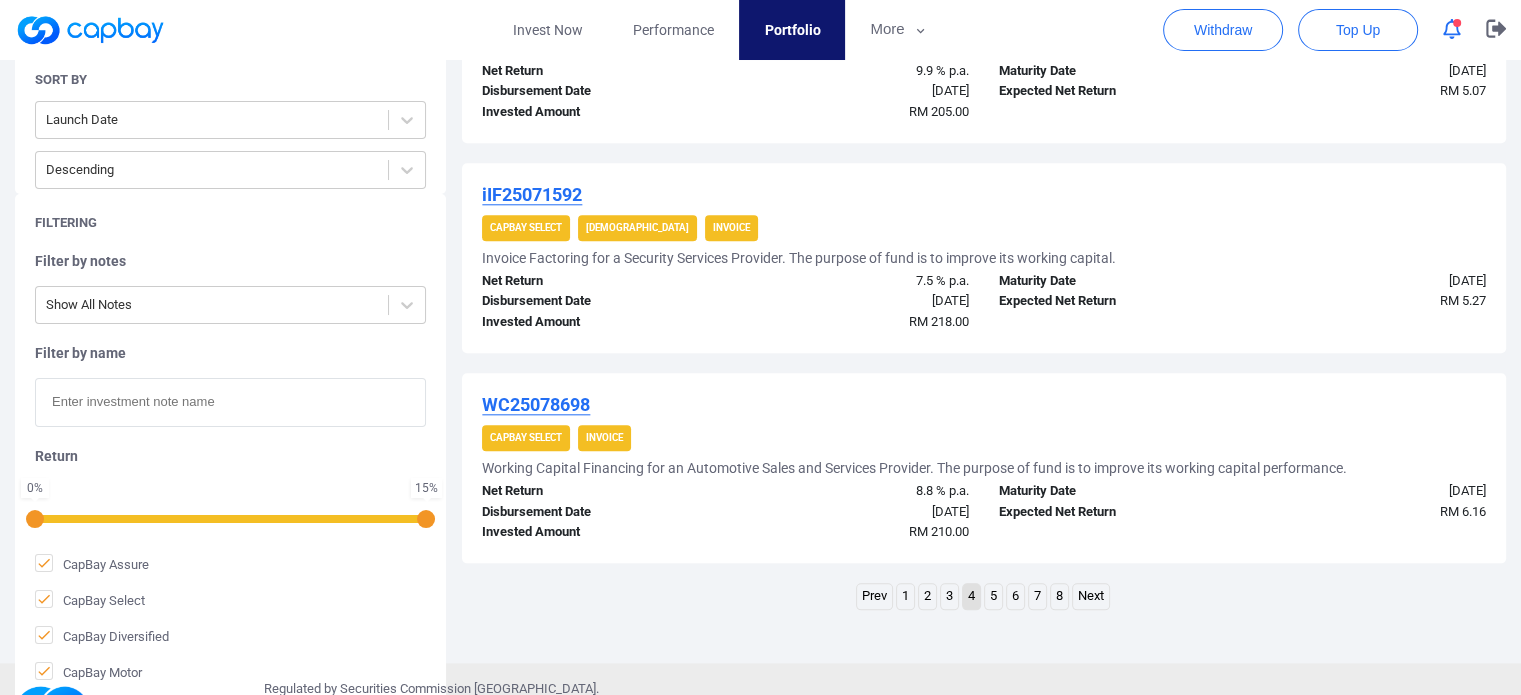 scroll, scrollTop: 2108, scrollLeft: 0, axis: vertical 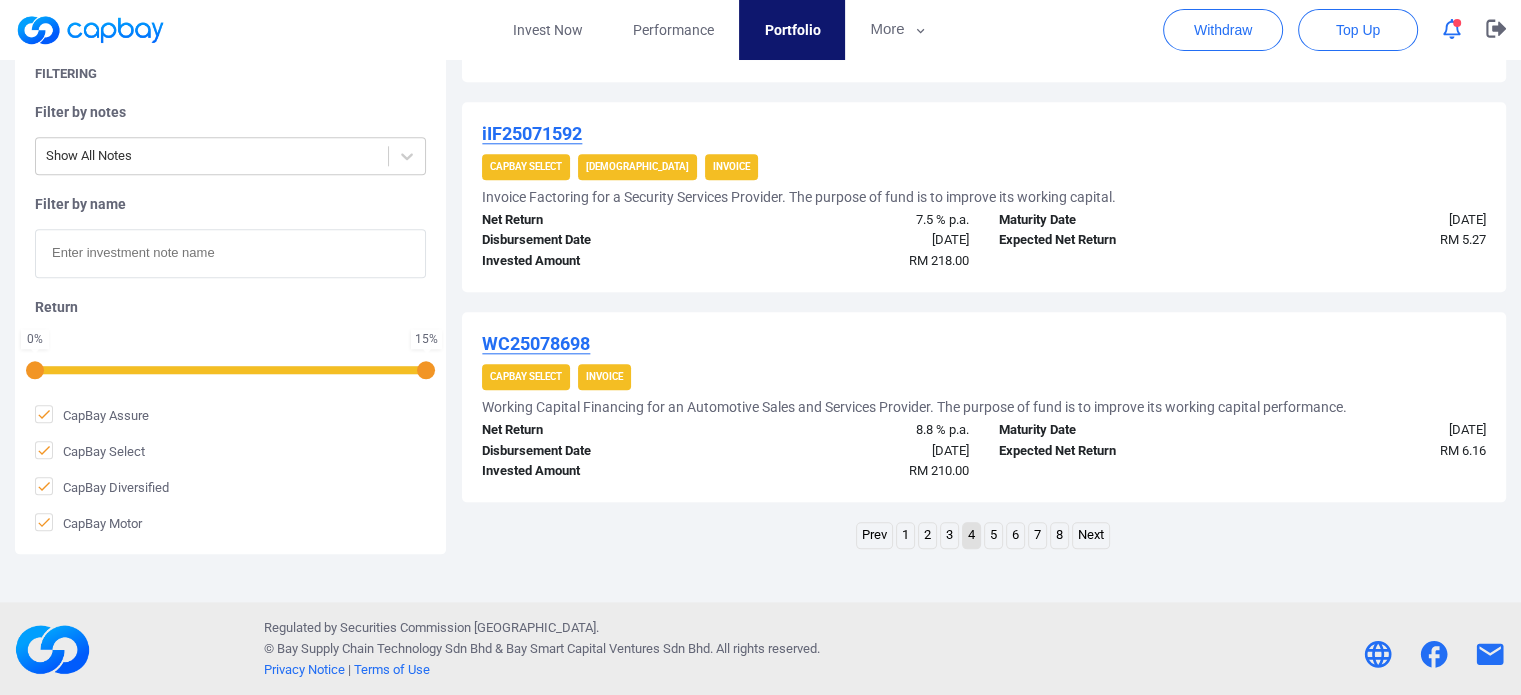 click on "5" at bounding box center [993, 535] 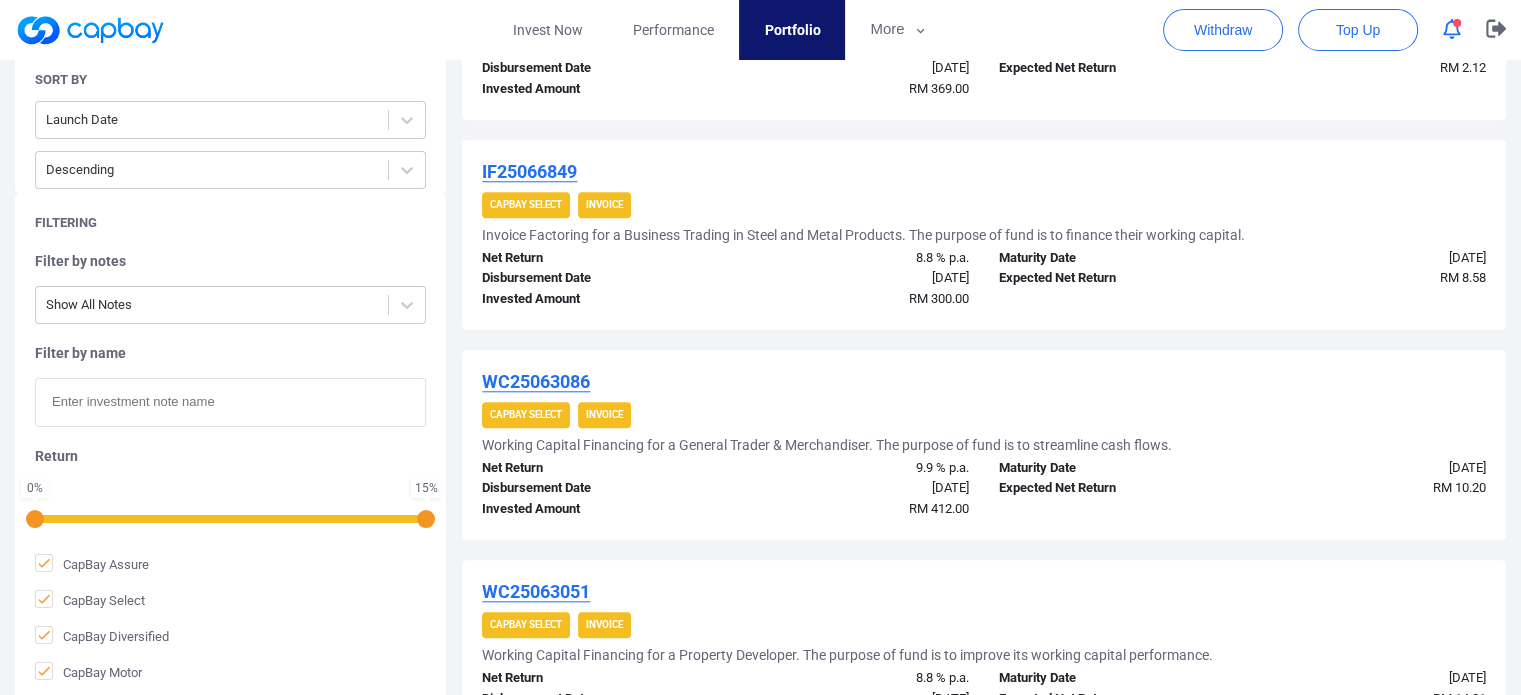 scroll, scrollTop: 1867, scrollLeft: 0, axis: vertical 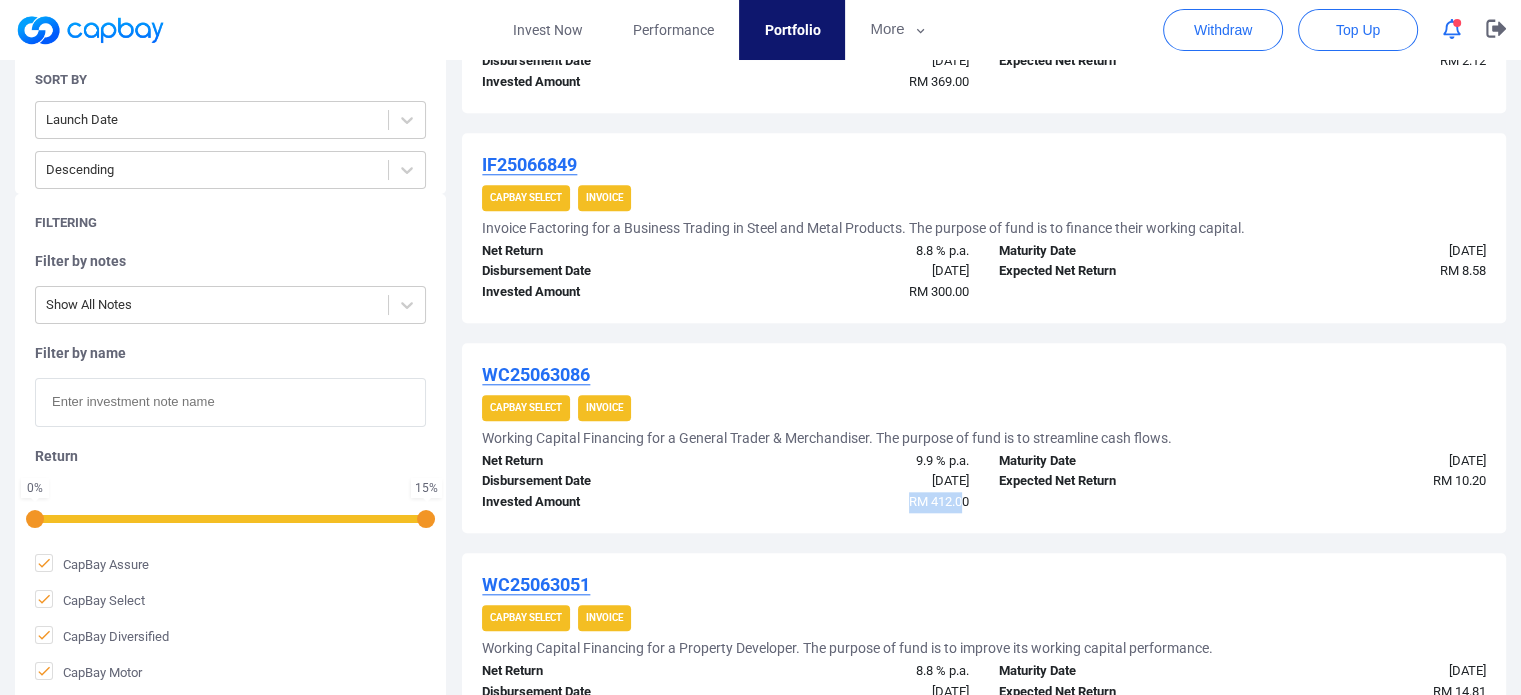 drag, startPoint x: 907, startPoint y: 497, endPoint x: 964, endPoint y: 503, distance: 57.31492 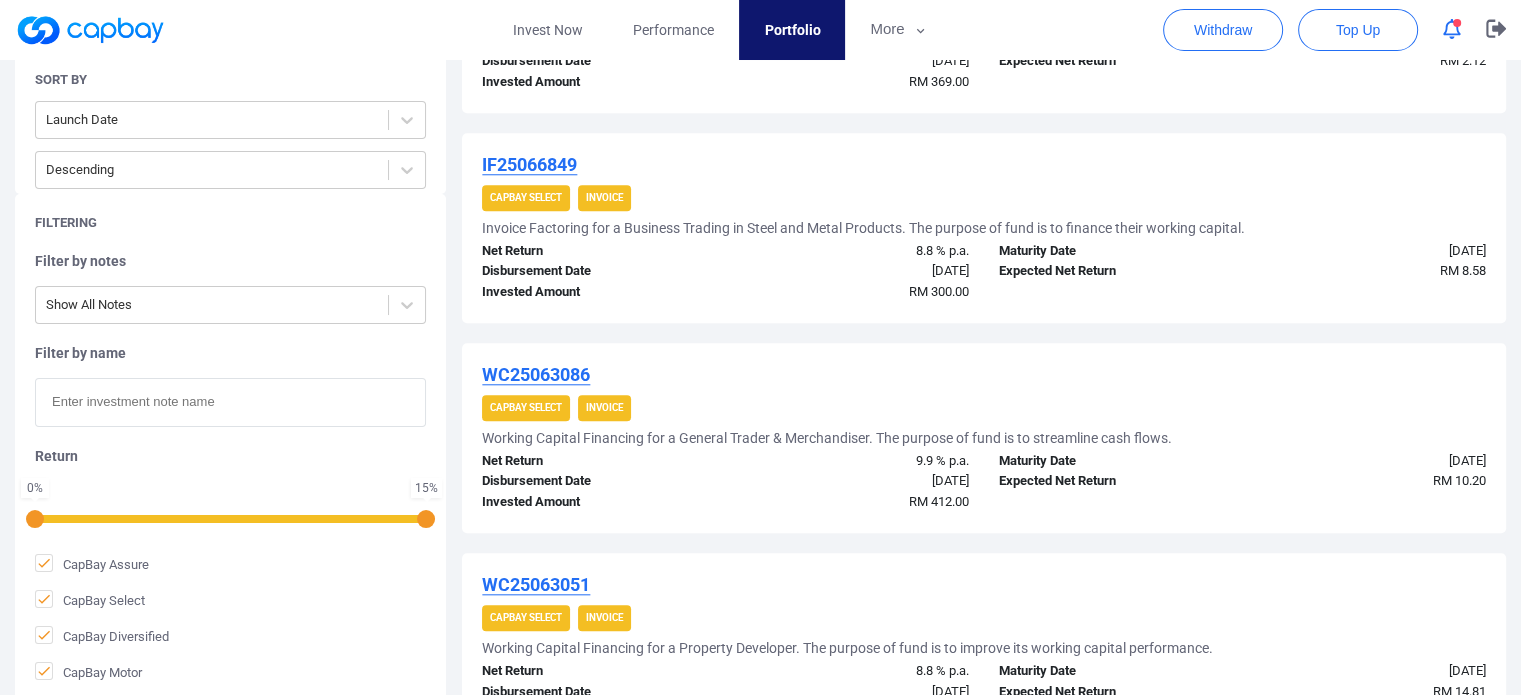 click on "RM 412.00" at bounding box center (855, 502) 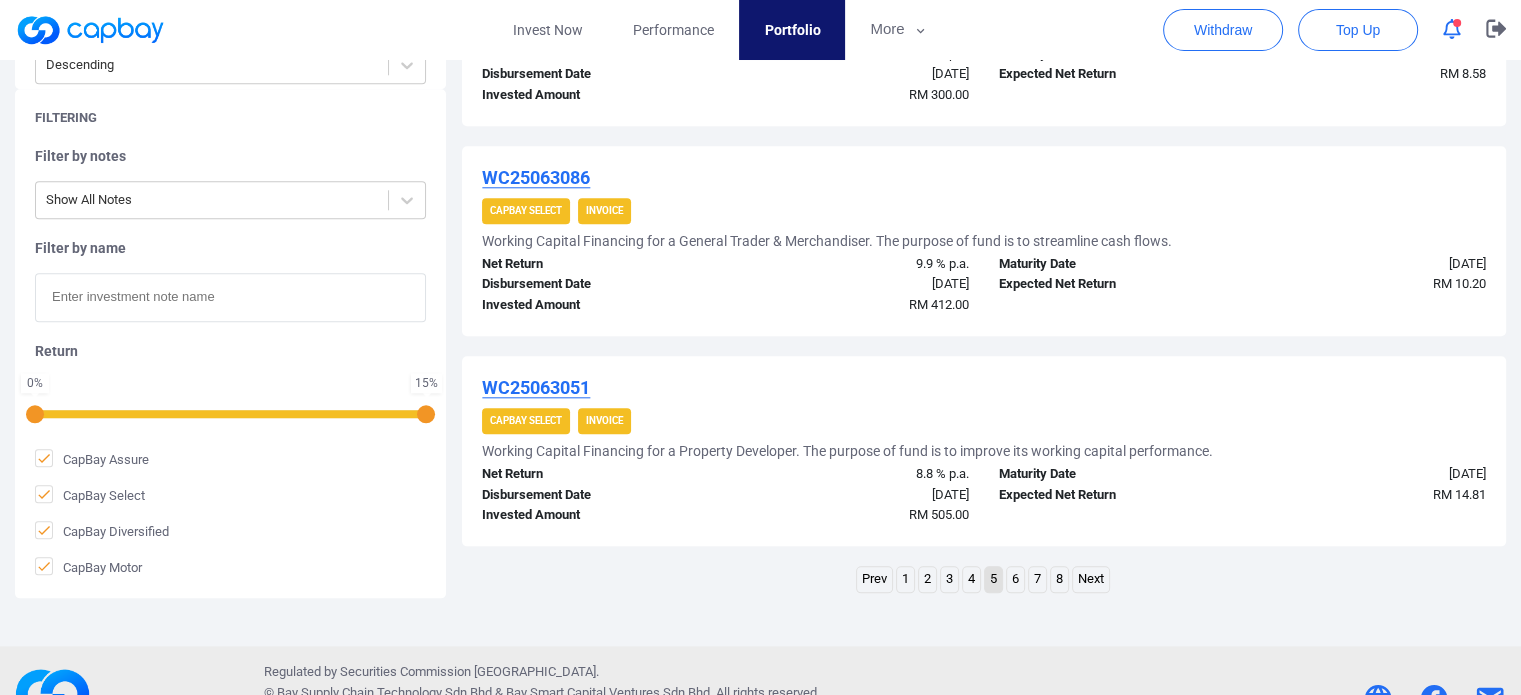 scroll, scrollTop: 2067, scrollLeft: 0, axis: vertical 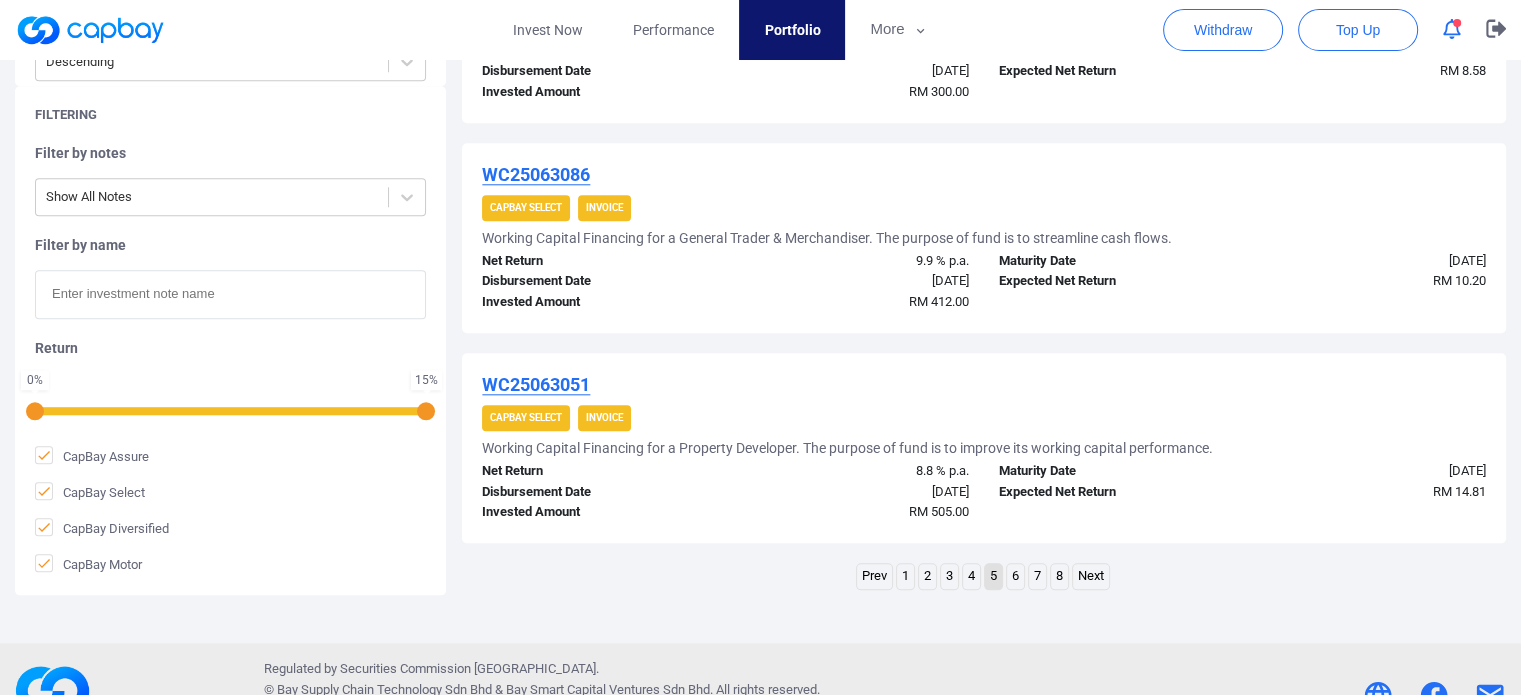 click on "6" at bounding box center (1015, 576) 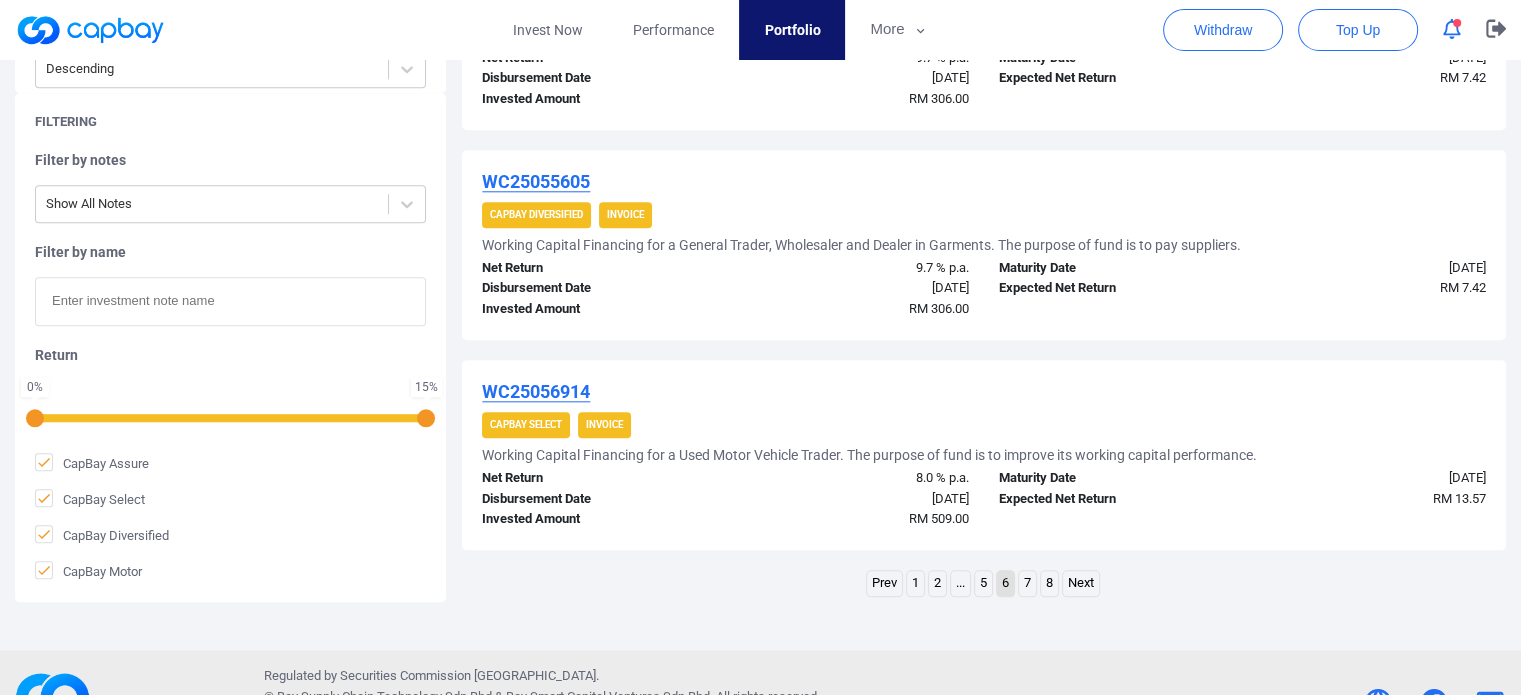 scroll, scrollTop: 2067, scrollLeft: 0, axis: vertical 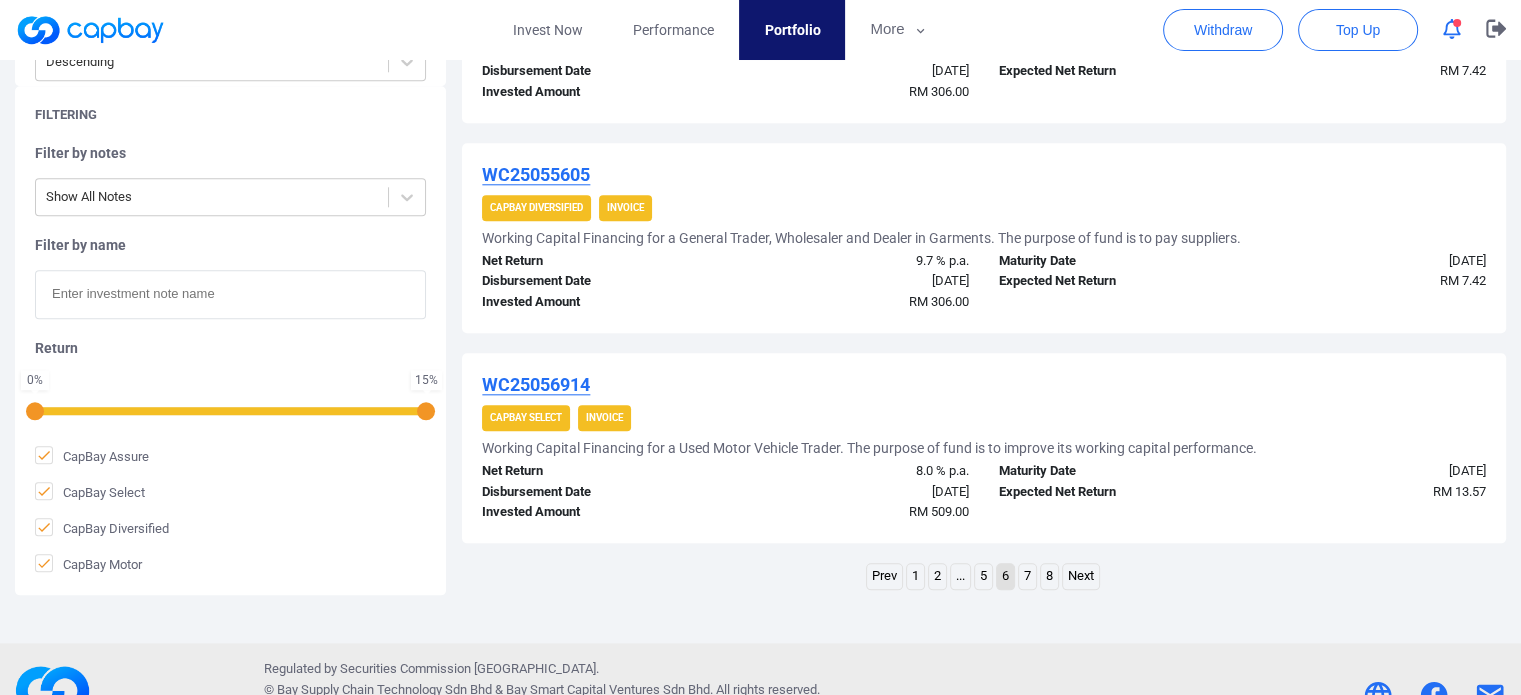 click on "7" at bounding box center (1027, 576) 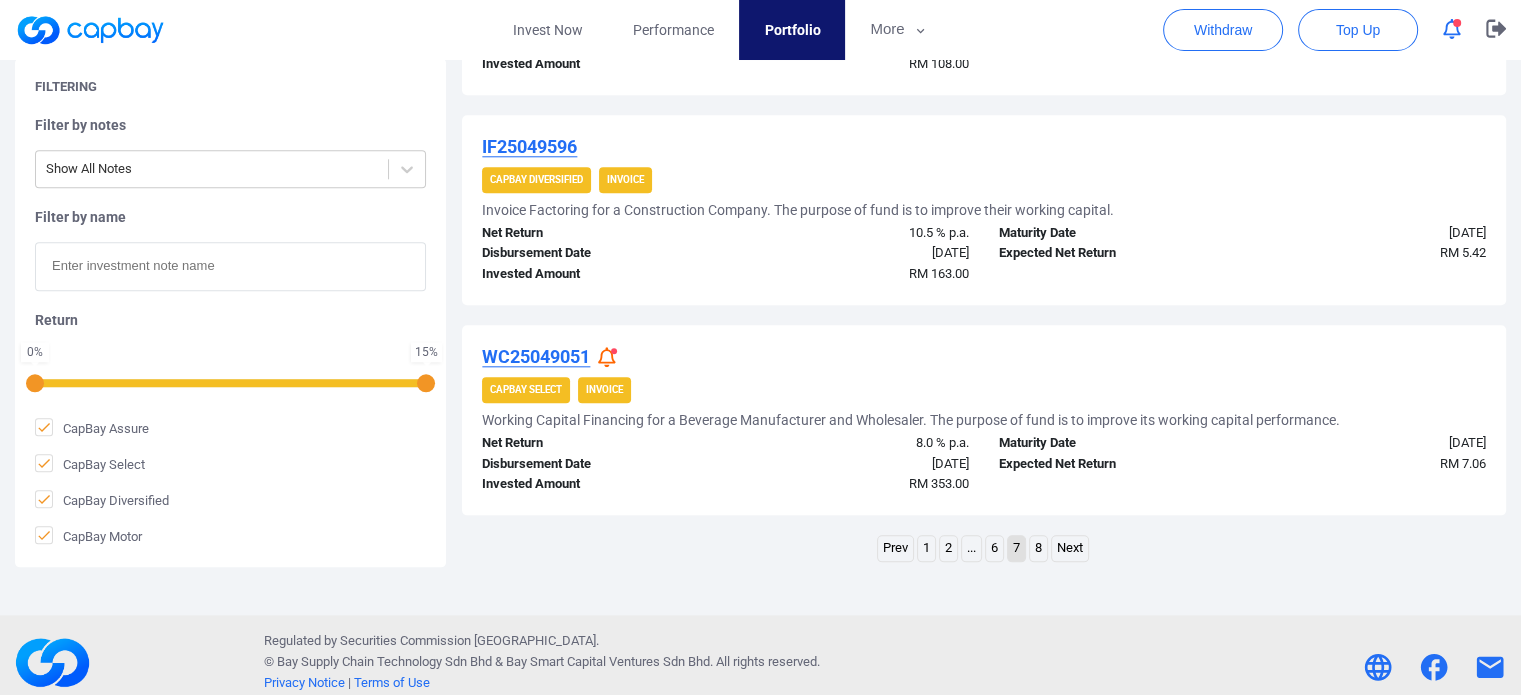 scroll, scrollTop: 2108, scrollLeft: 0, axis: vertical 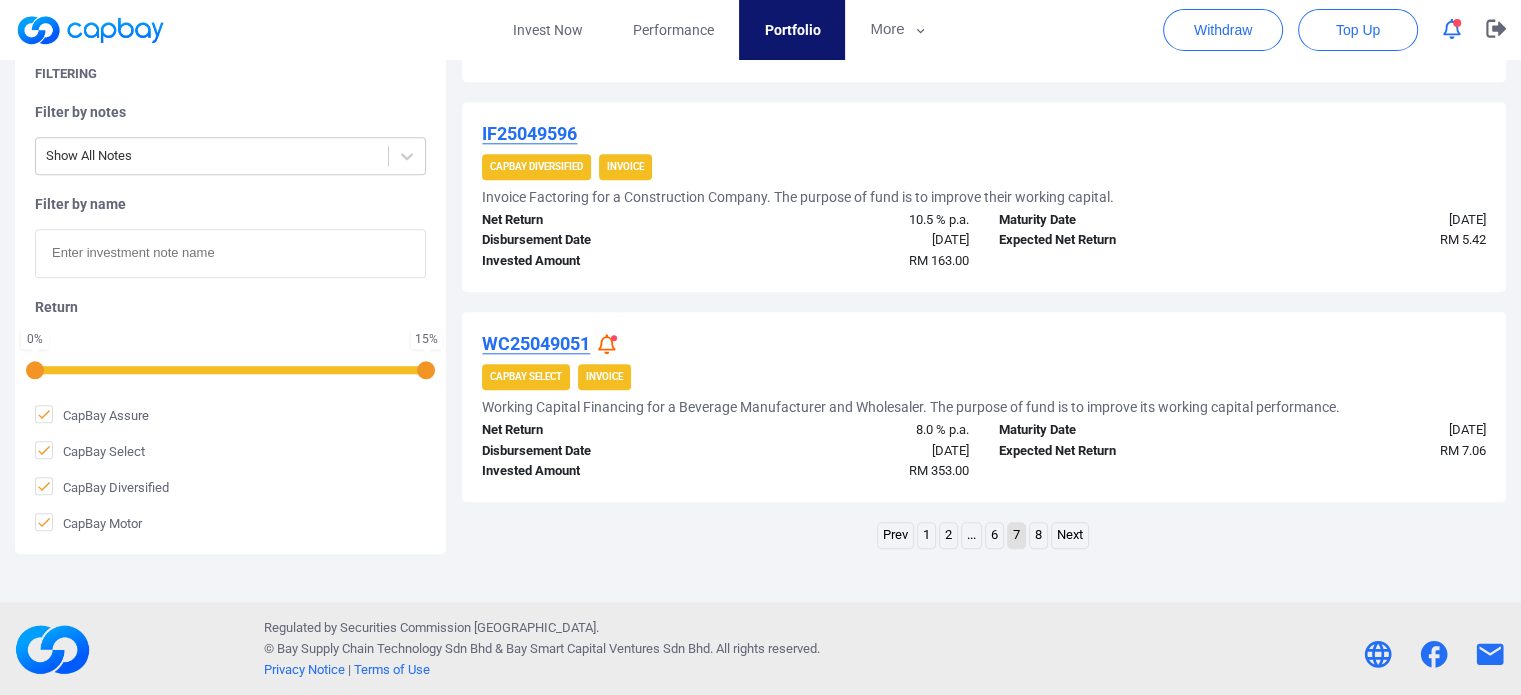 click on "8" at bounding box center (1038, 535) 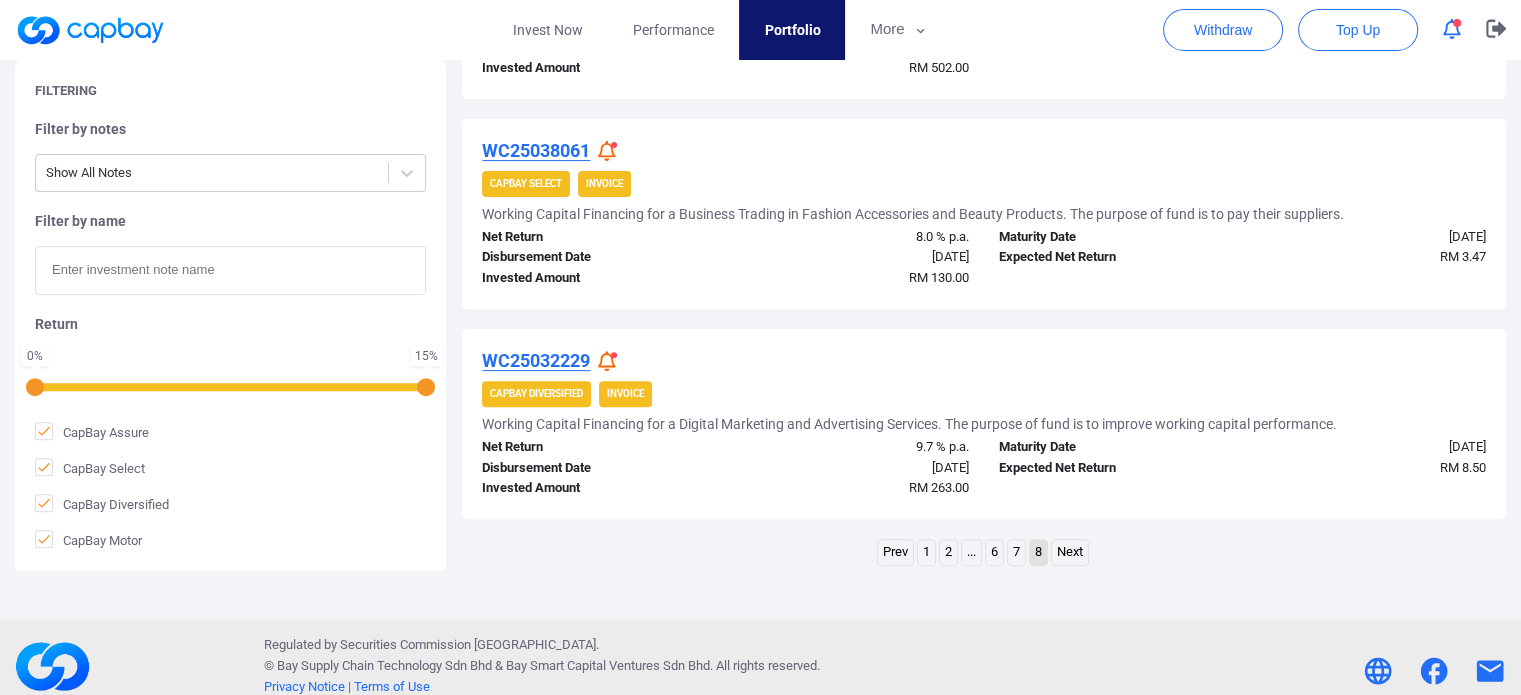 scroll, scrollTop: 636, scrollLeft: 0, axis: vertical 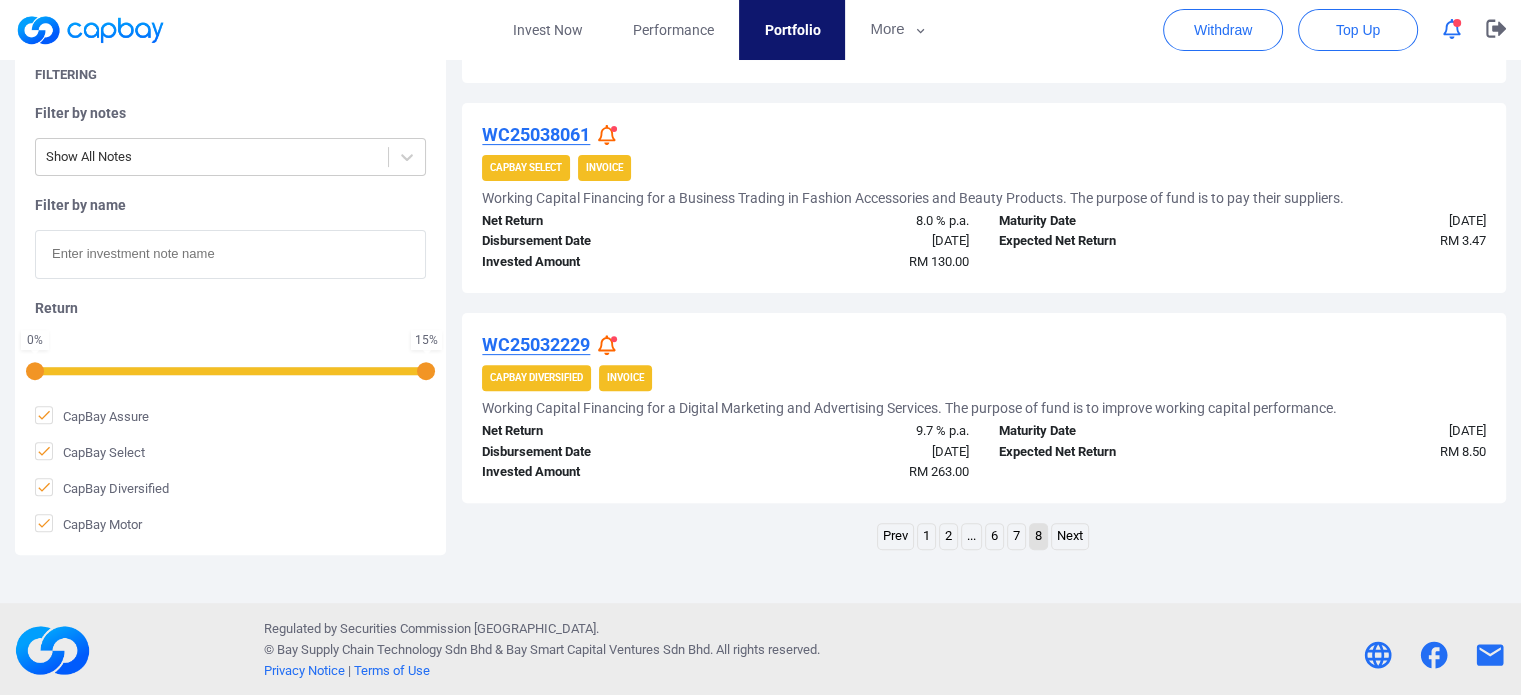 click on "7" at bounding box center (1016, 536) 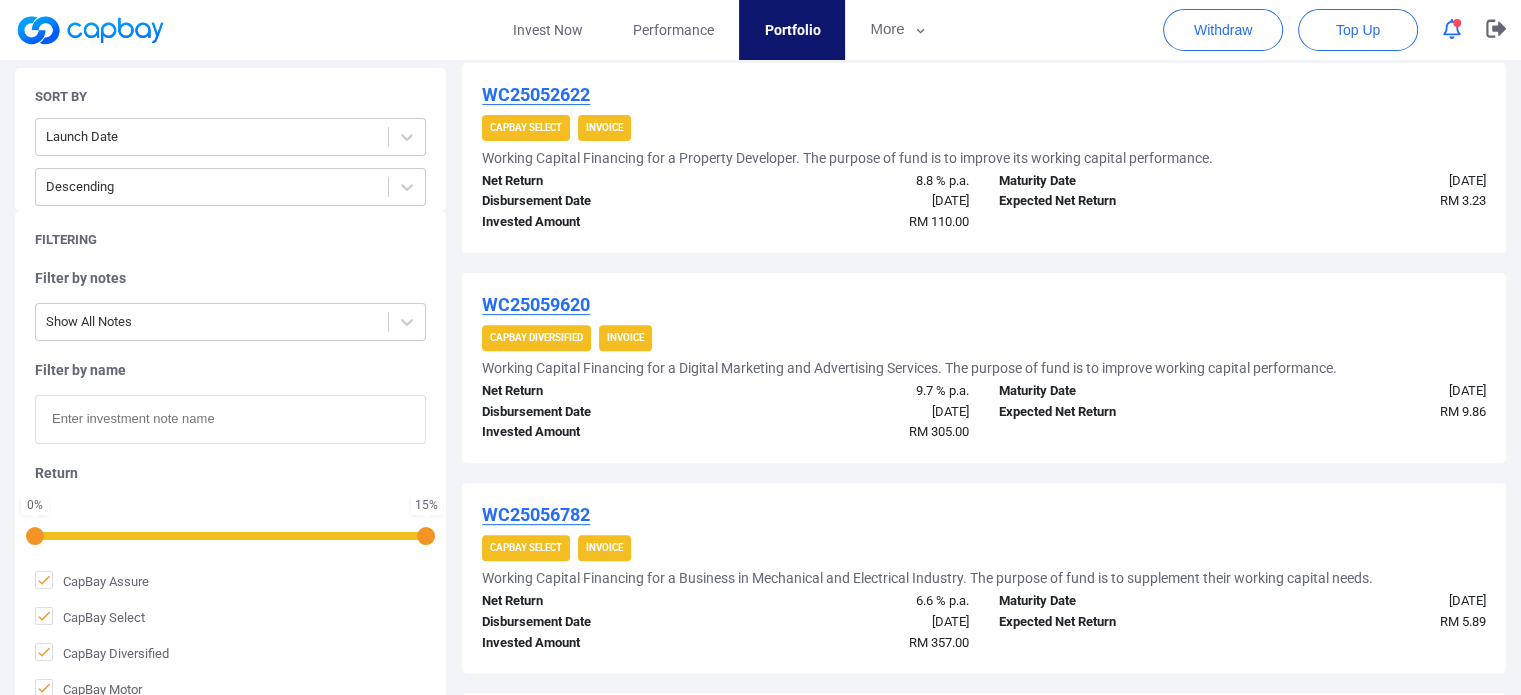 scroll, scrollTop: 667, scrollLeft: 0, axis: vertical 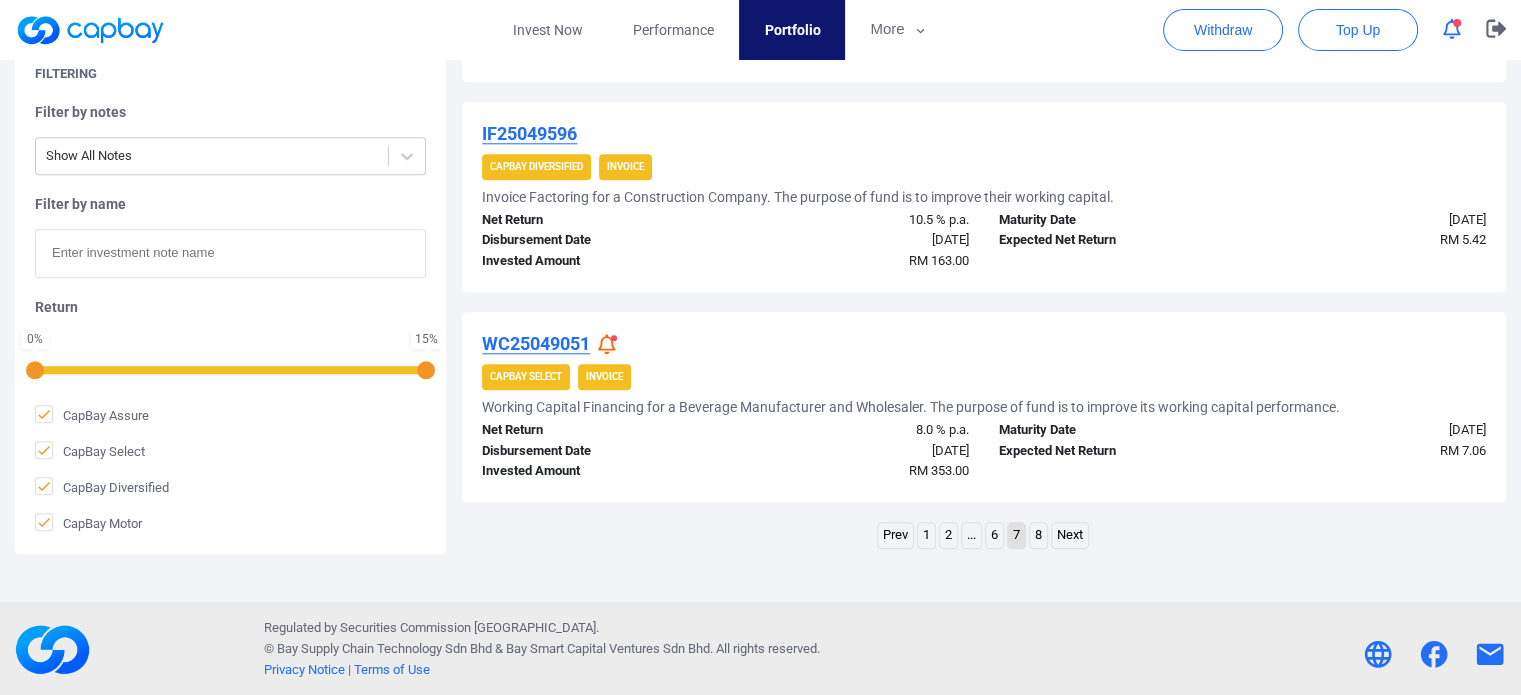 click on "8" at bounding box center (1038, 535) 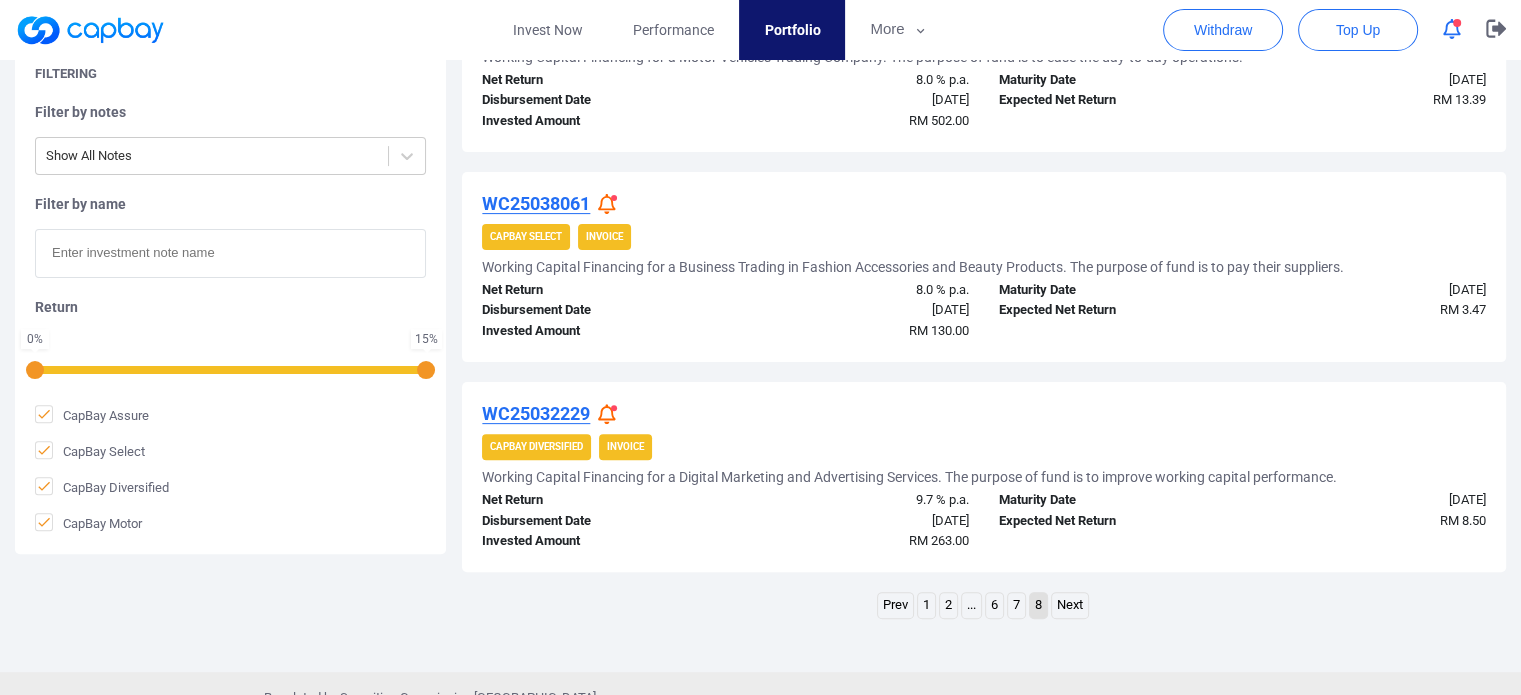 click on "RM 130.00" at bounding box center [939, 330] 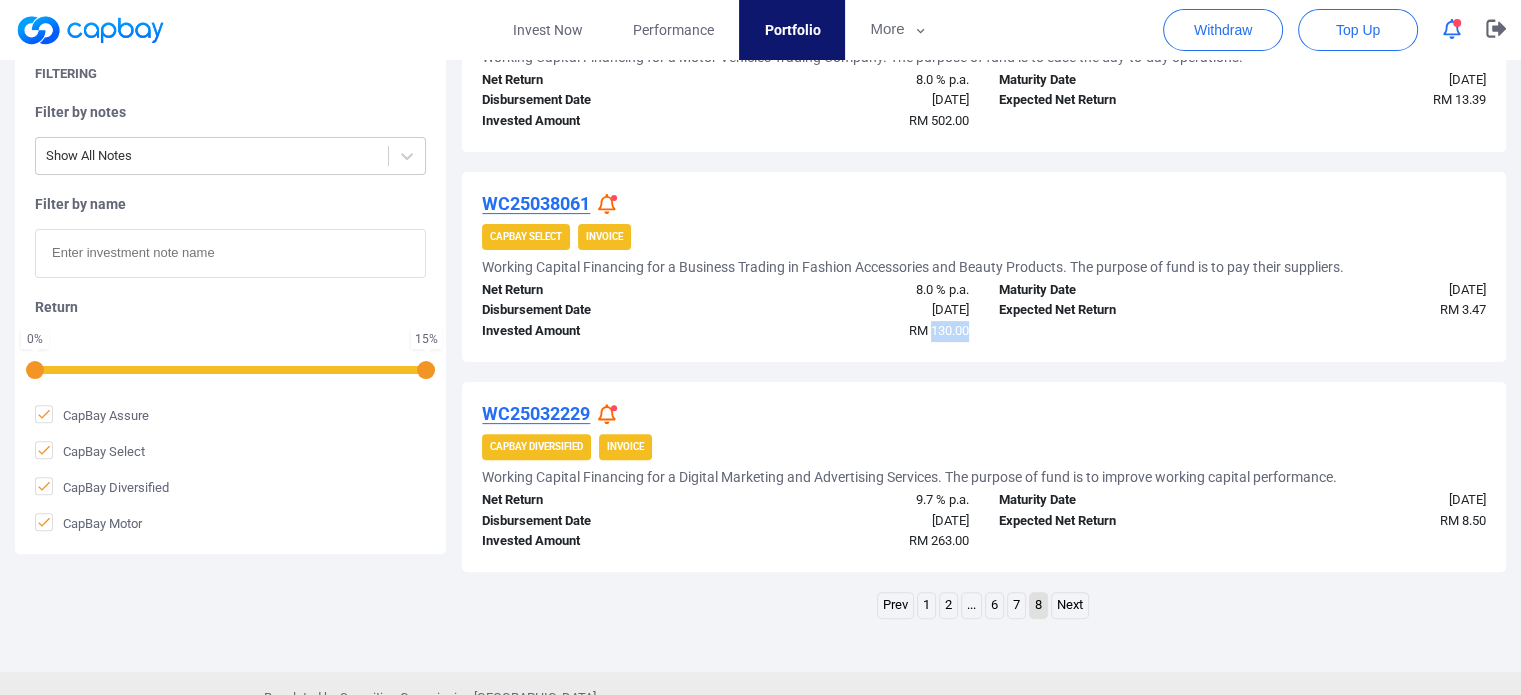 click on "RM 130.00" at bounding box center [939, 330] 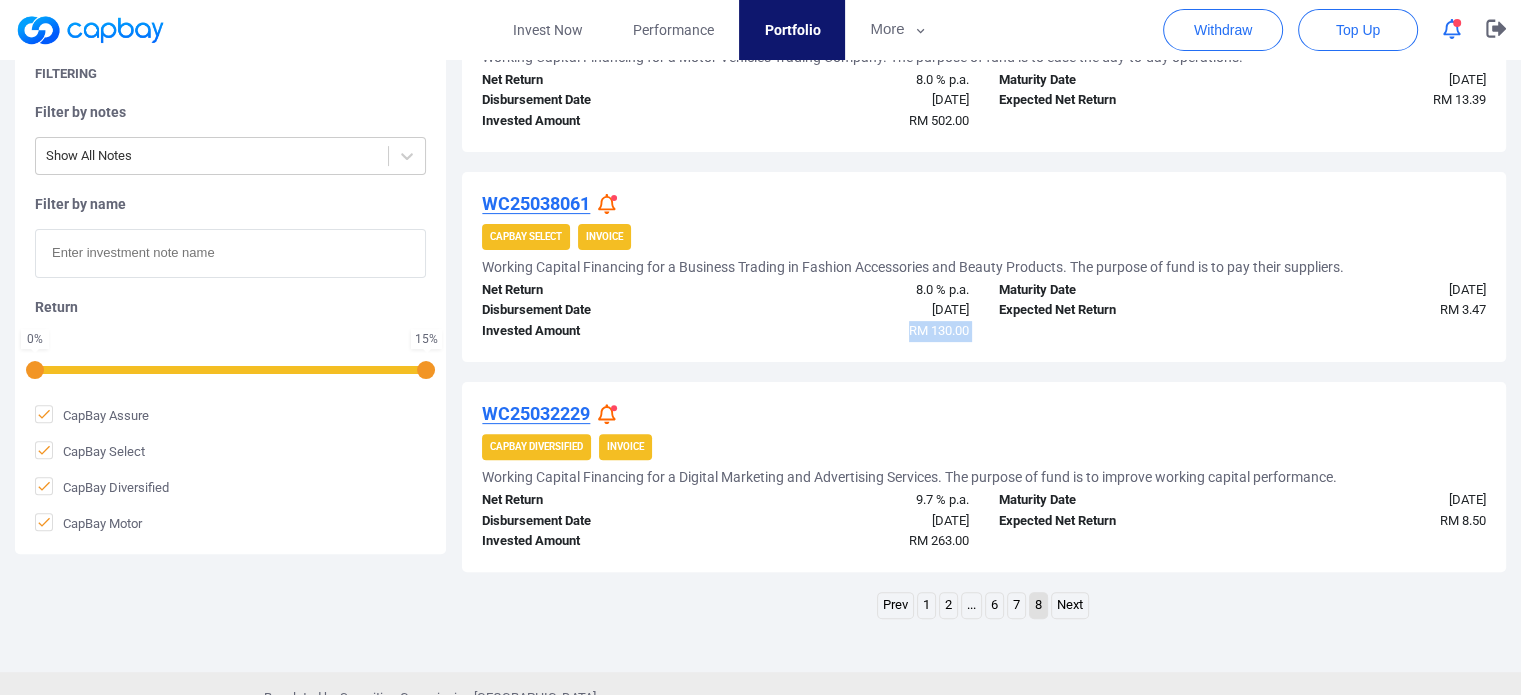 click on "RM 130.00" at bounding box center [939, 330] 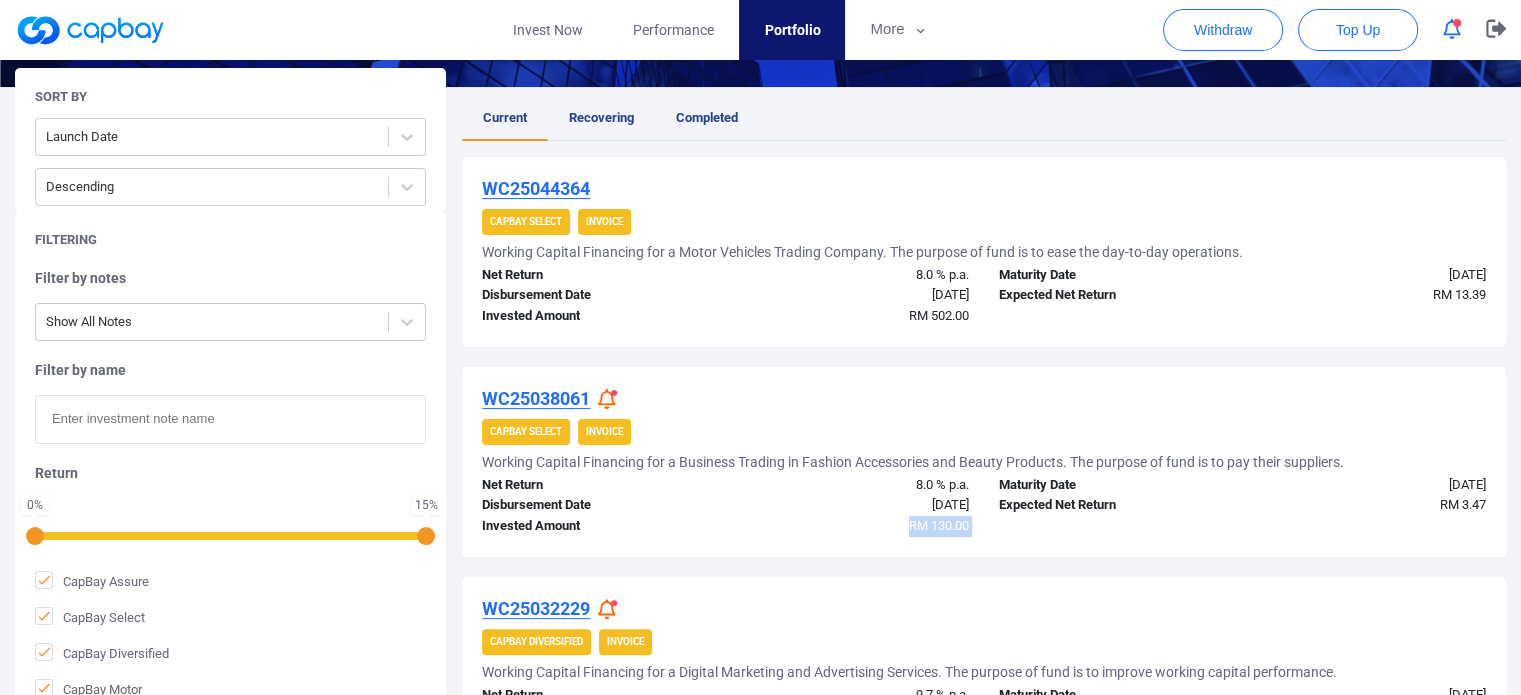 scroll, scrollTop: 367, scrollLeft: 0, axis: vertical 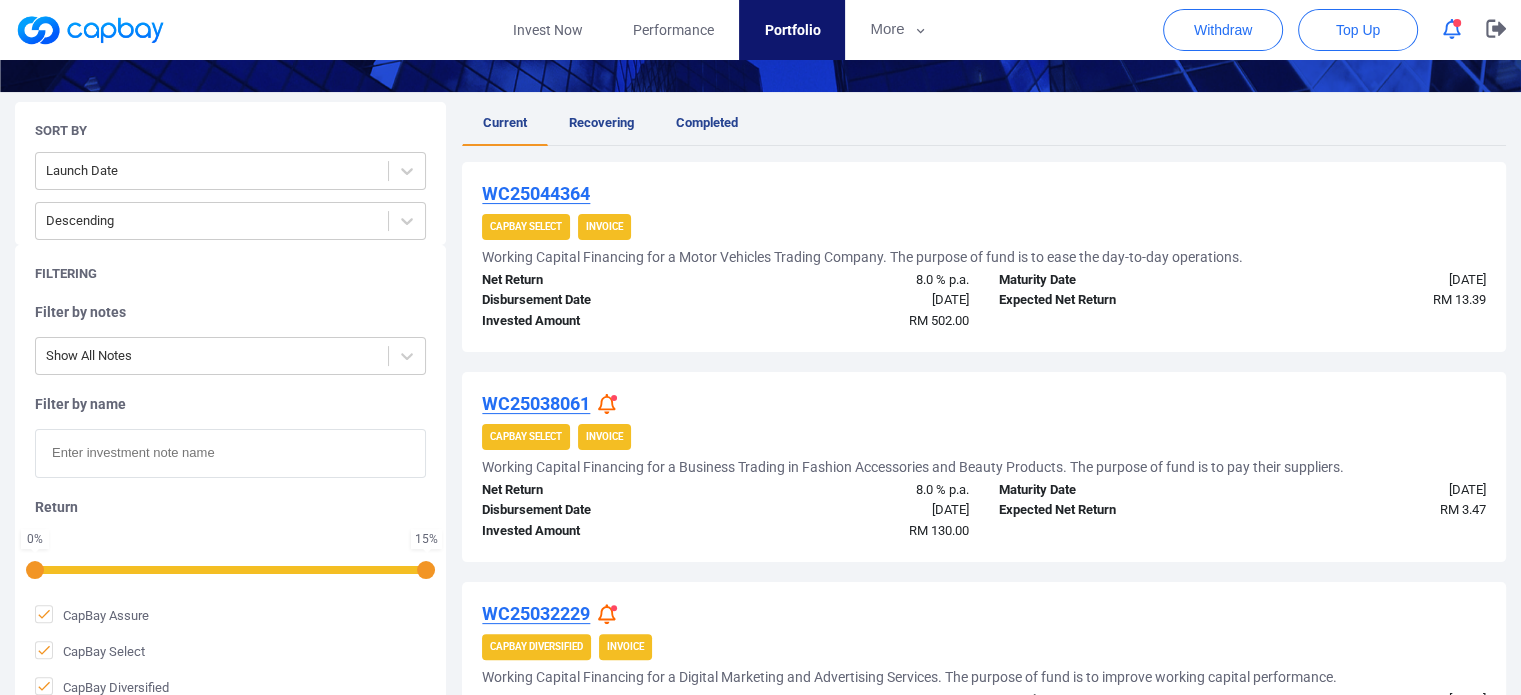 click on "RM 502.00" at bounding box center [939, 320] 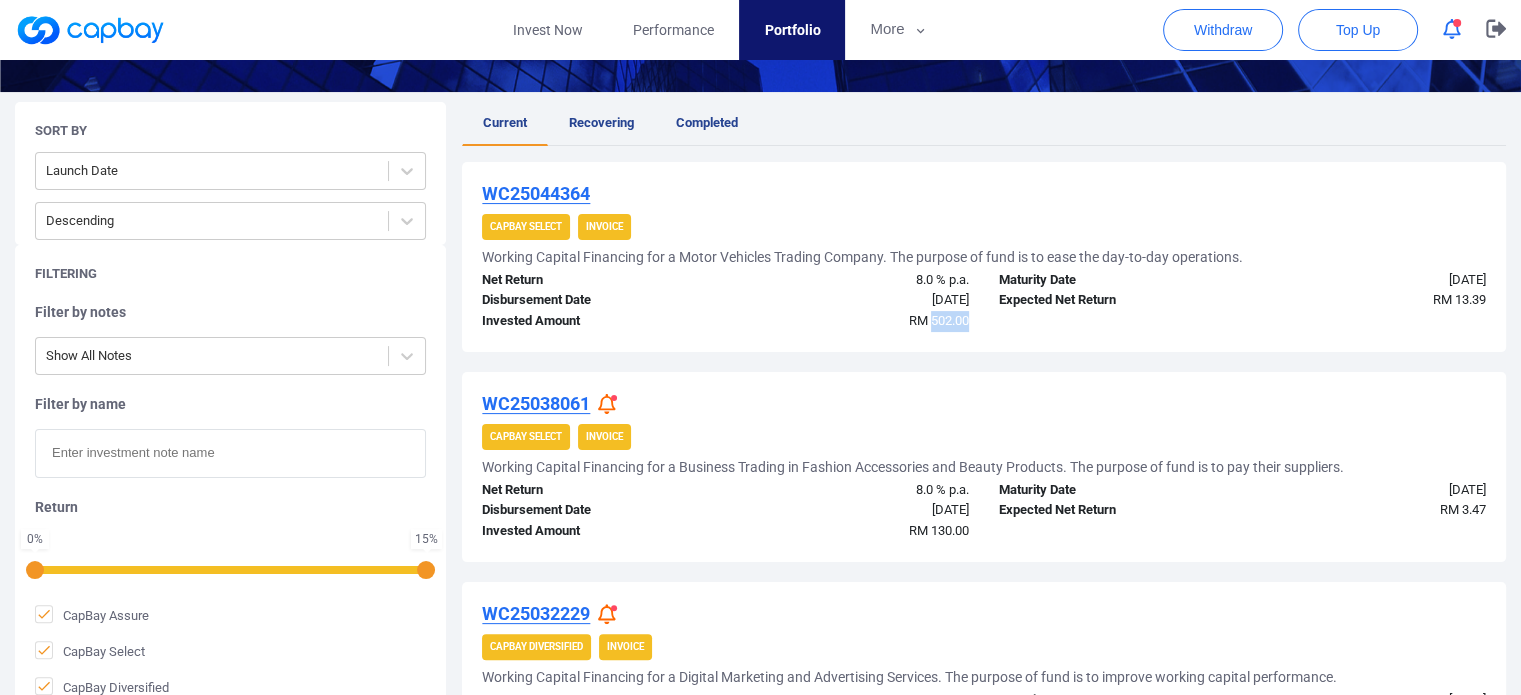 click on "RM 502.00" at bounding box center [939, 320] 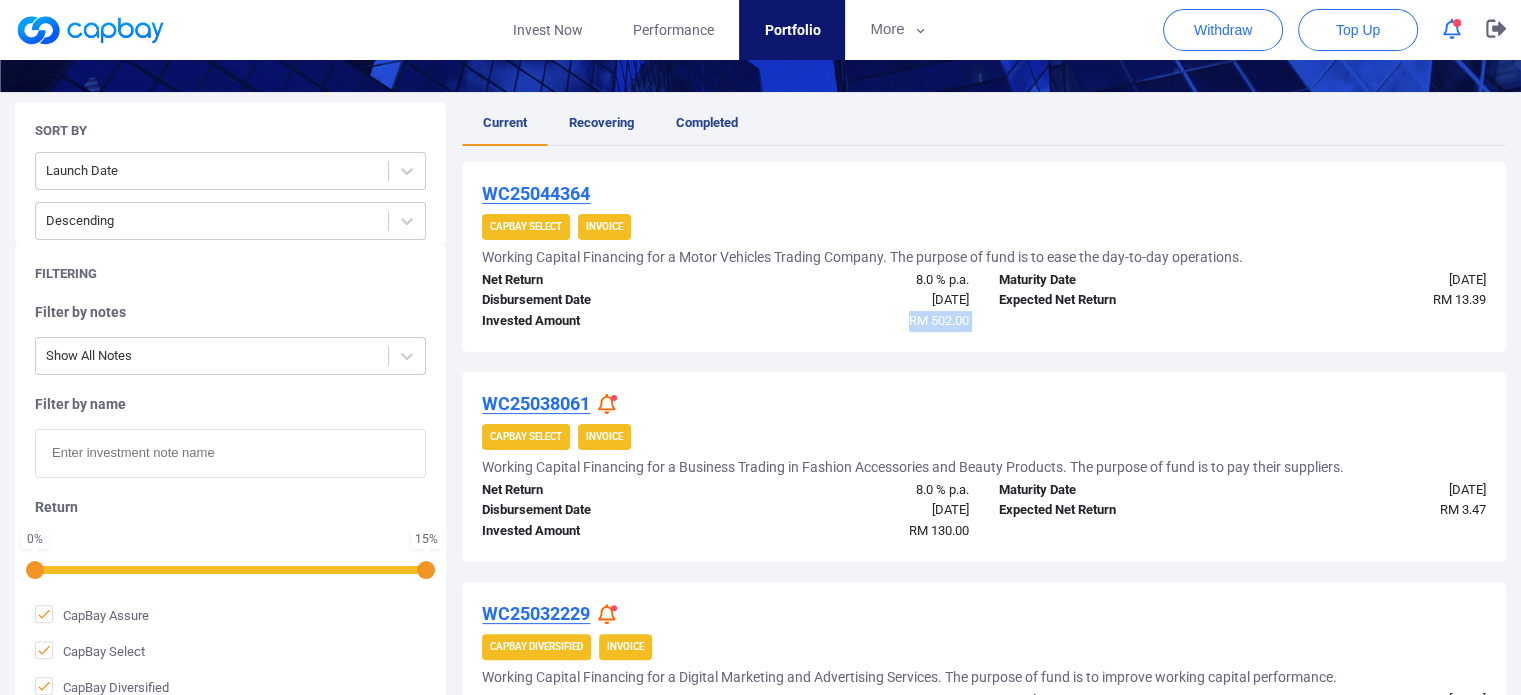 click on "RM 502.00" at bounding box center (939, 320) 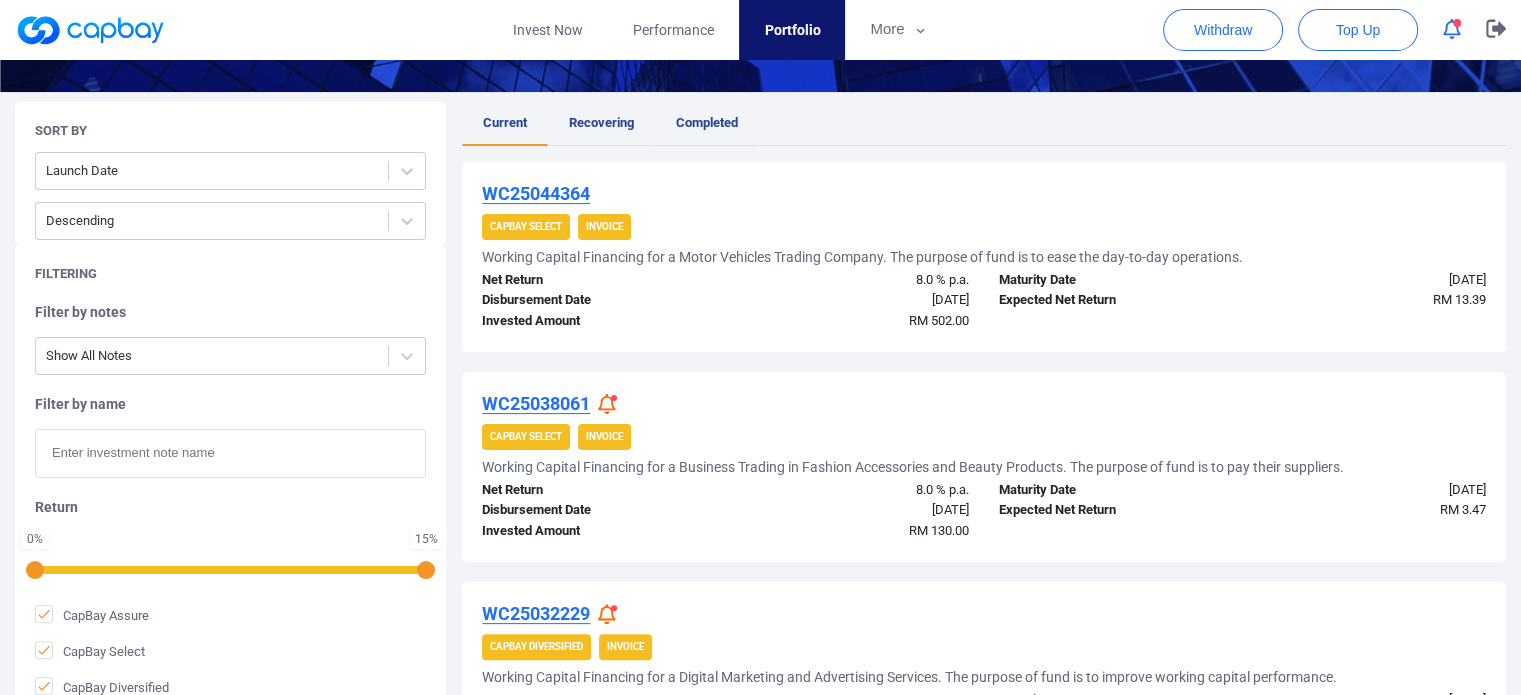 click on "Completed" at bounding box center (707, 122) 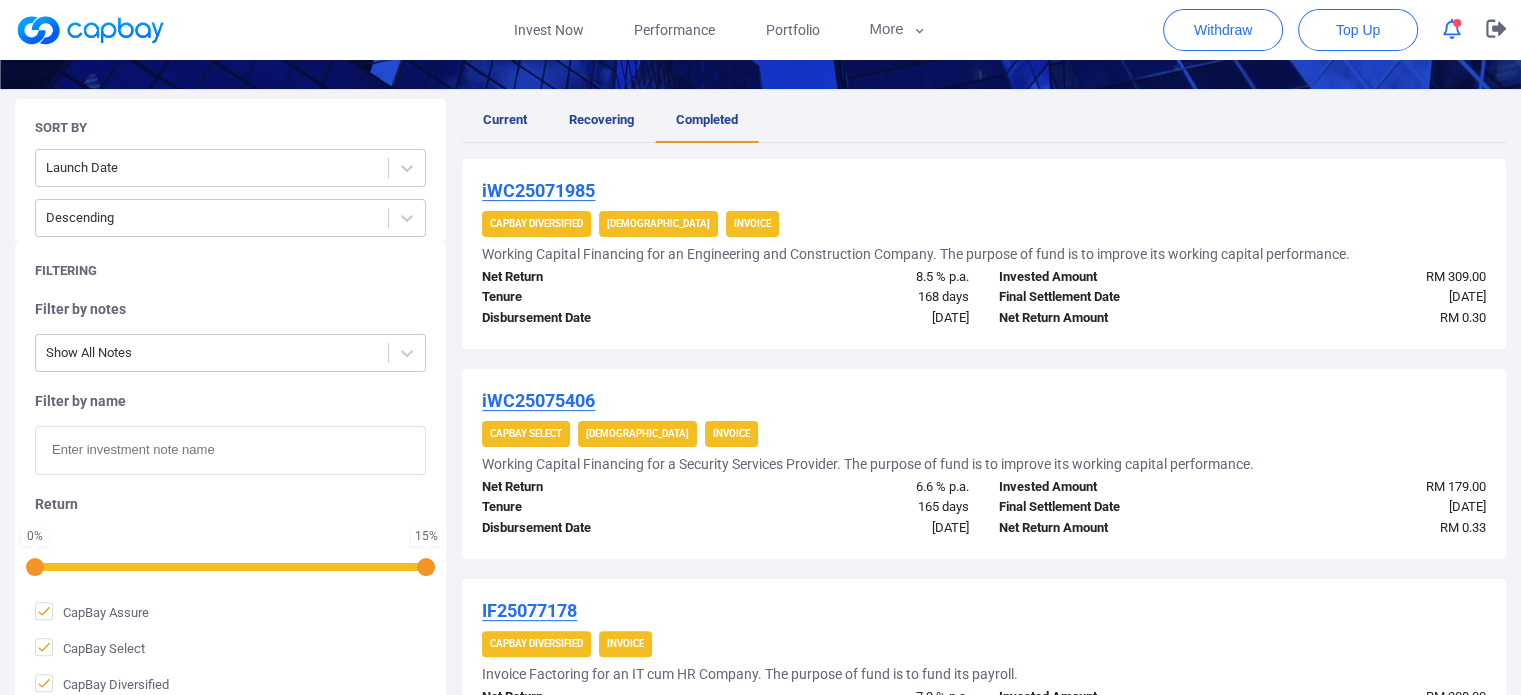 scroll, scrollTop: 200, scrollLeft: 0, axis: vertical 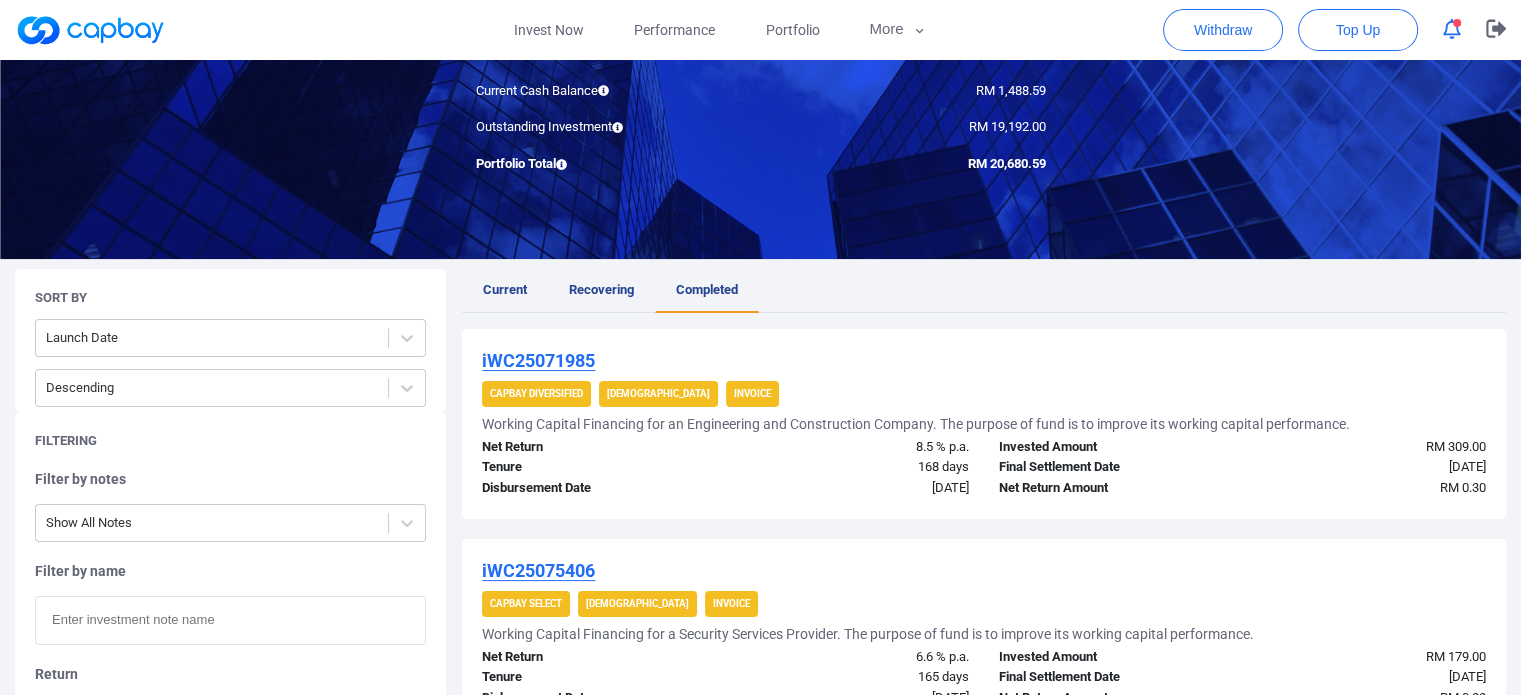 click 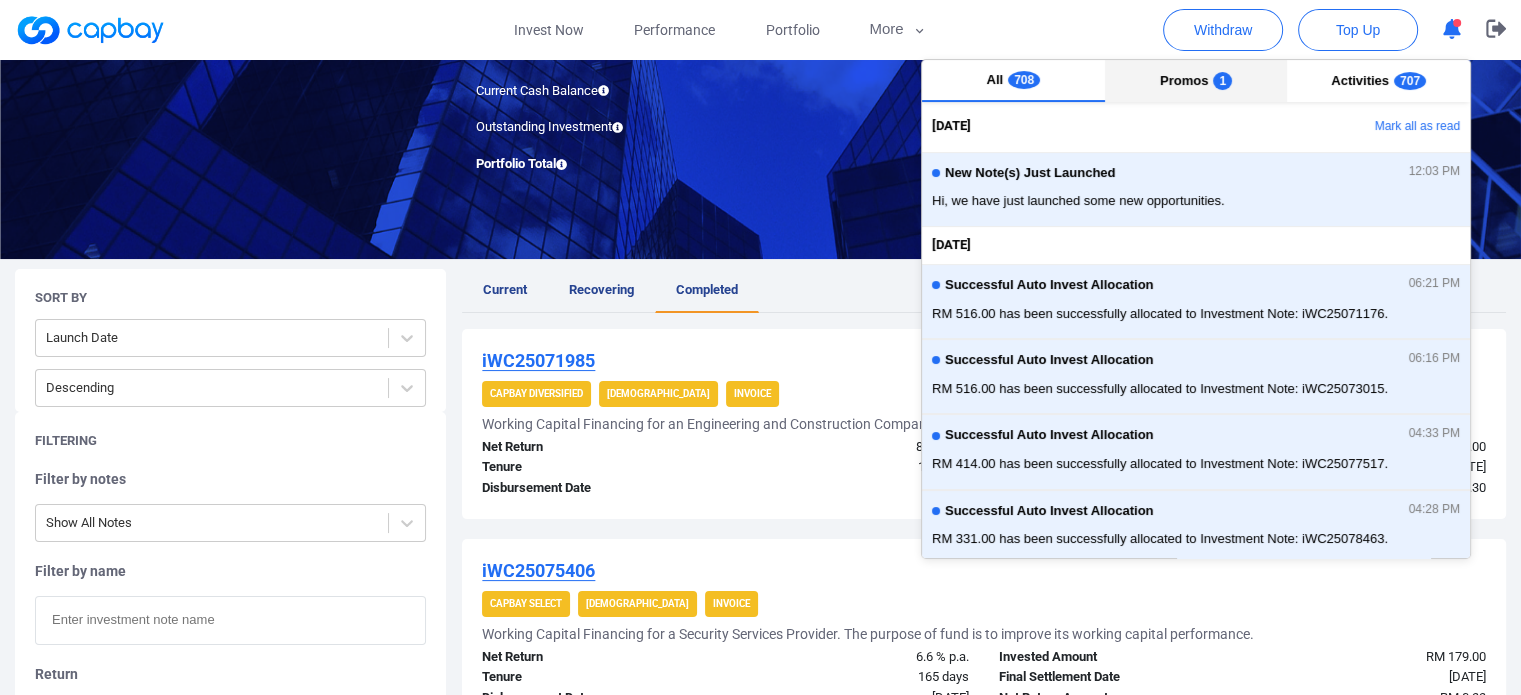 click on "Promos" at bounding box center (1184, 80) 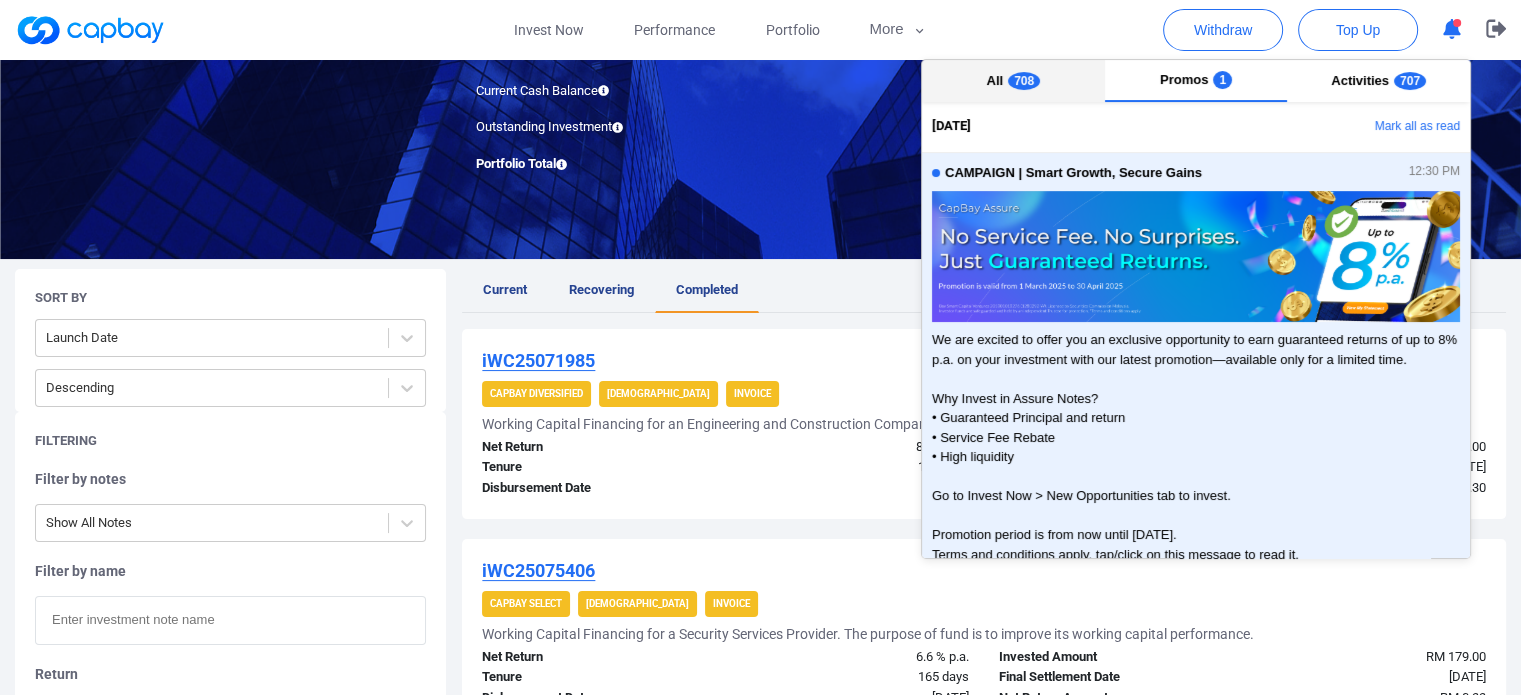 click on "All" at bounding box center (995, 80) 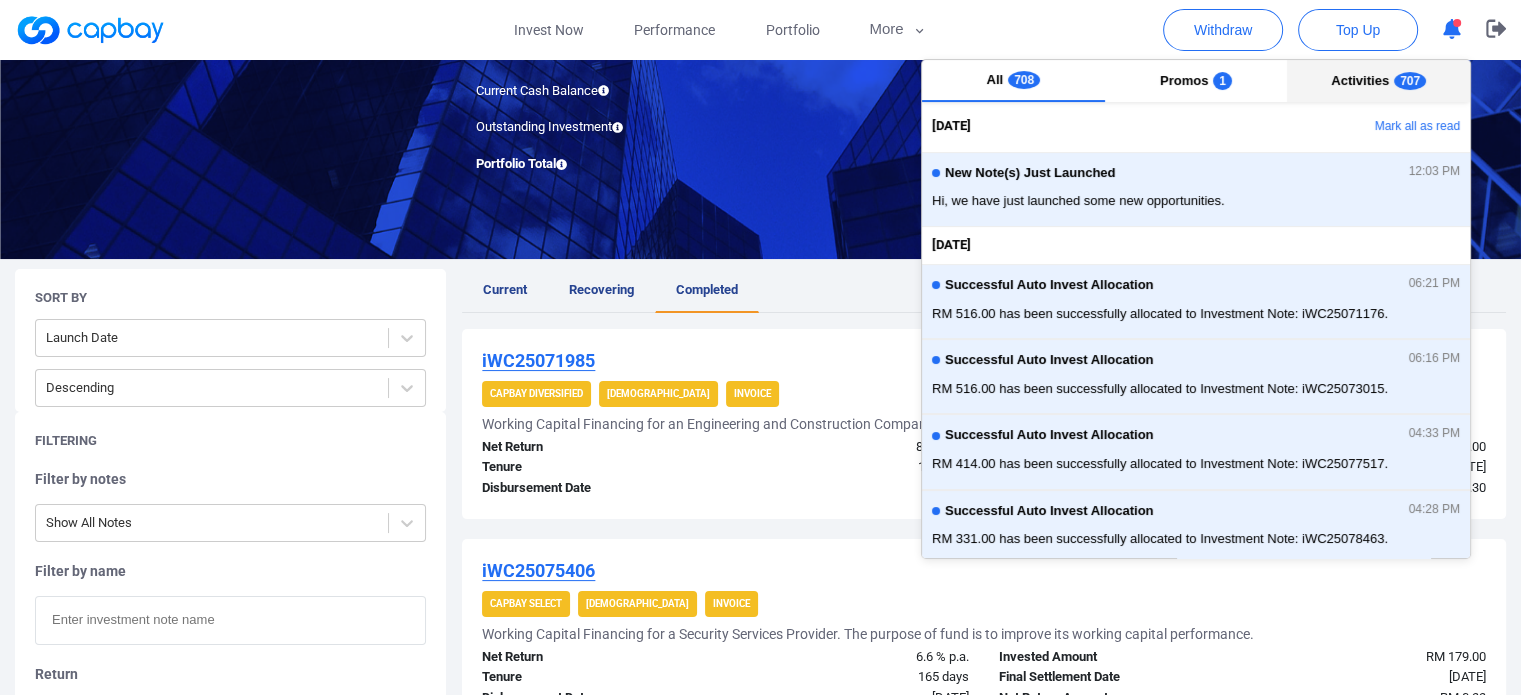click on "Activities 707" at bounding box center (1378, 81) 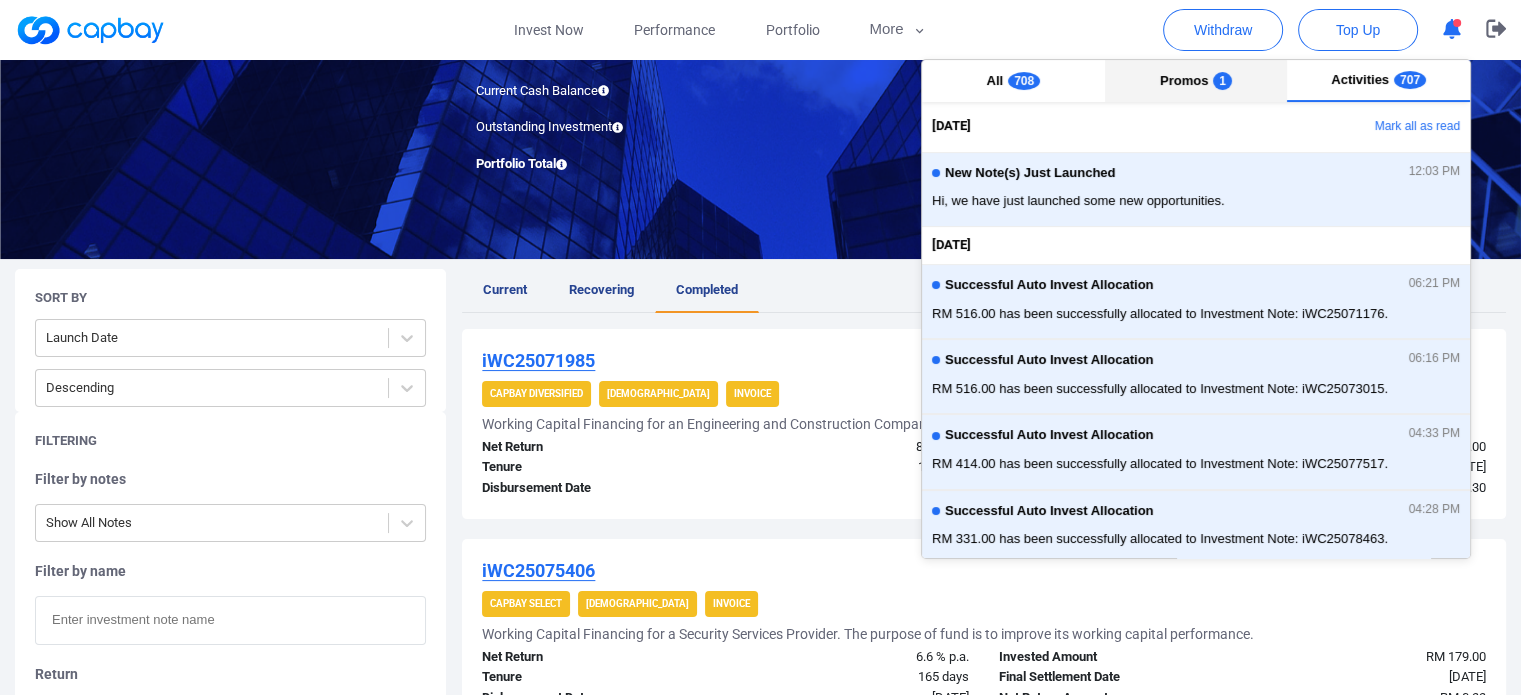 click on "Promos" at bounding box center (1184, 80) 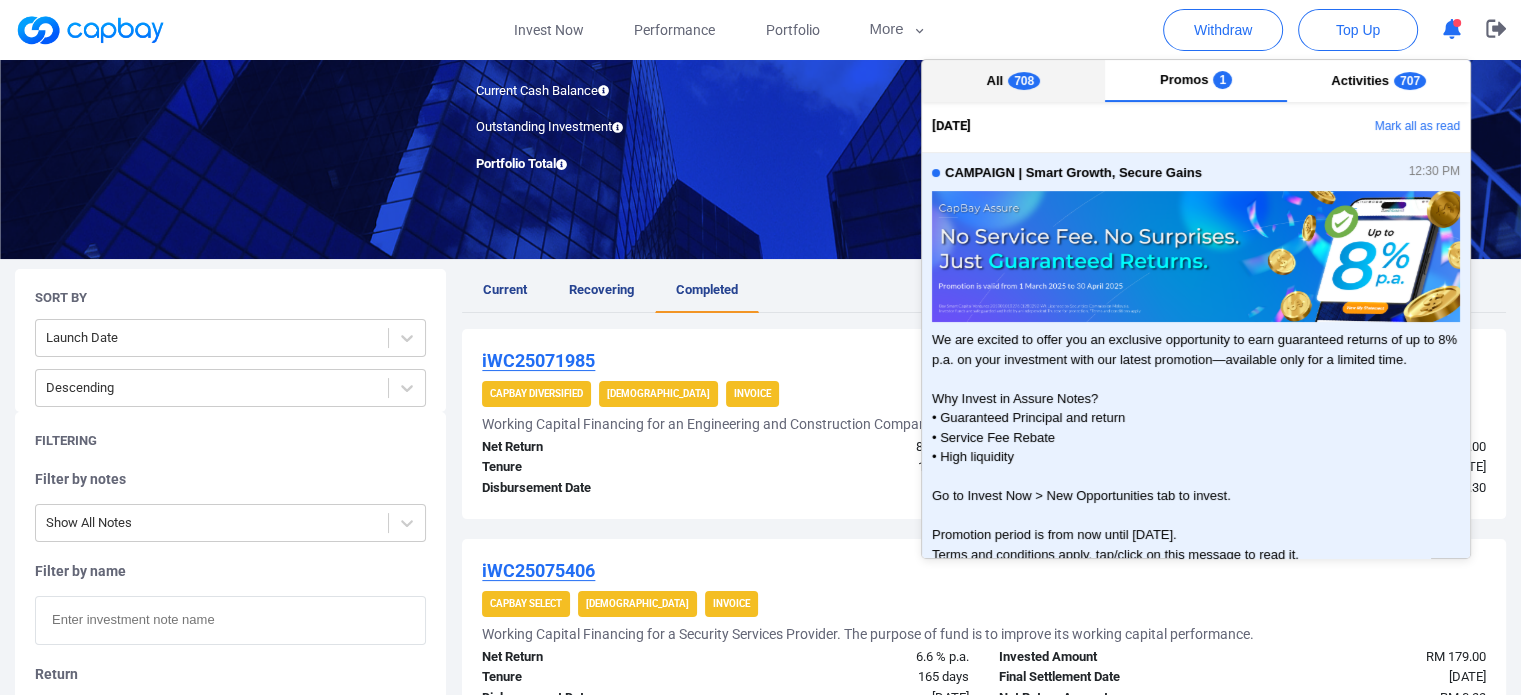 click on "All 708" at bounding box center [1013, 81] 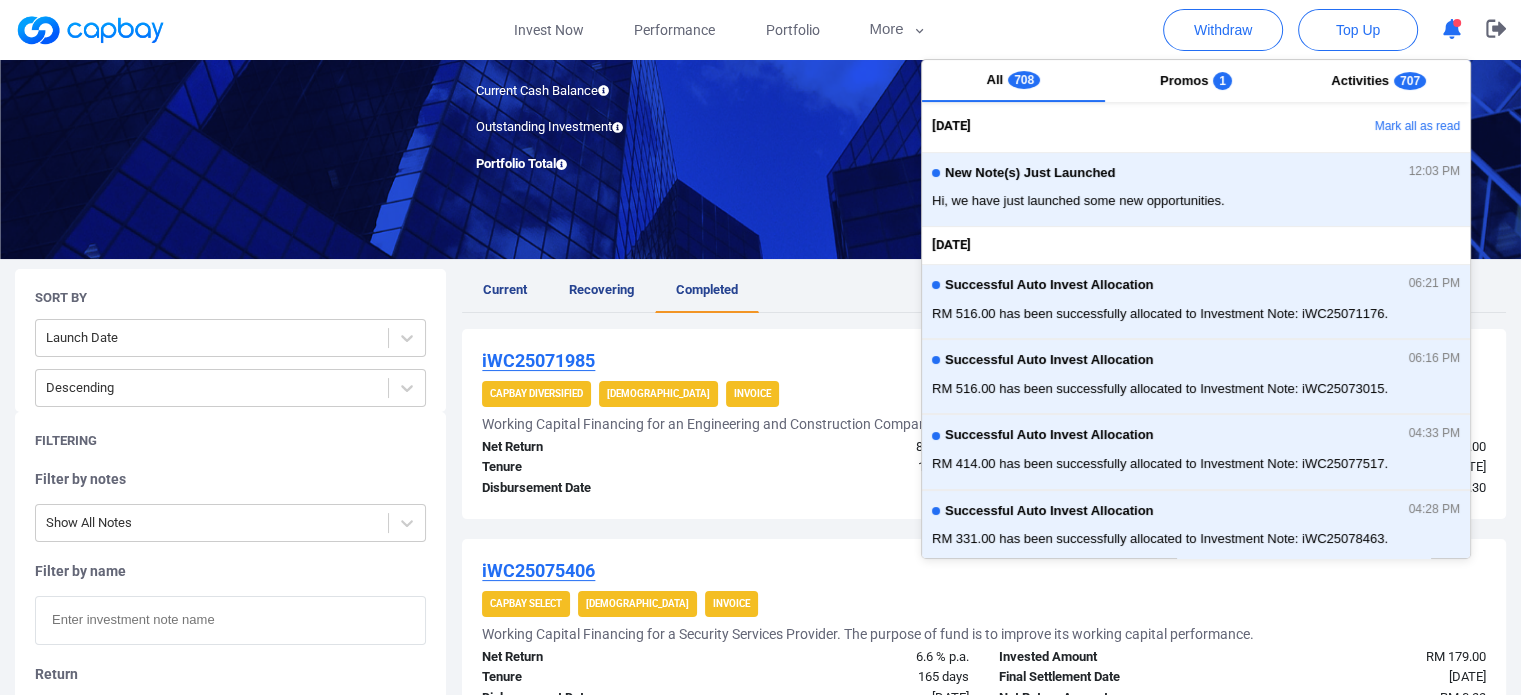 click 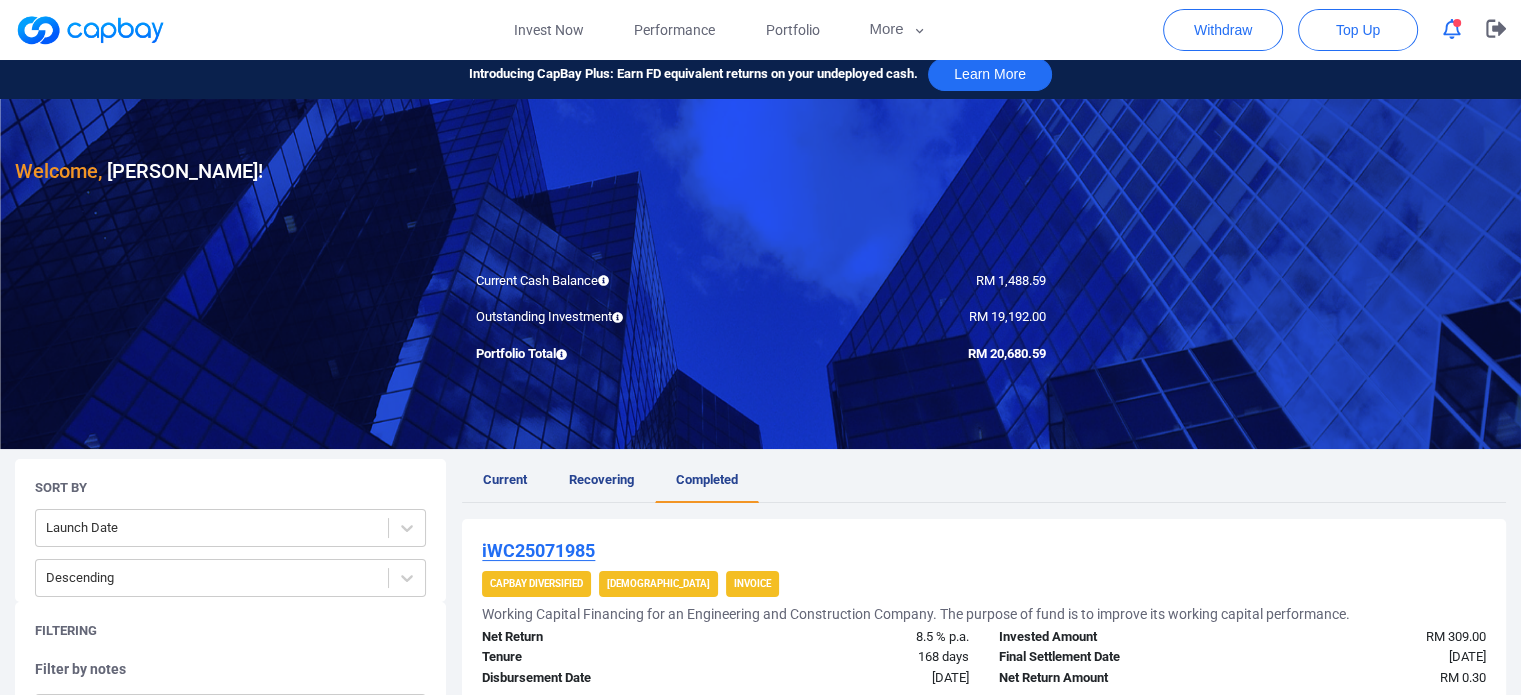 scroll, scrollTop: 0, scrollLeft: 0, axis: both 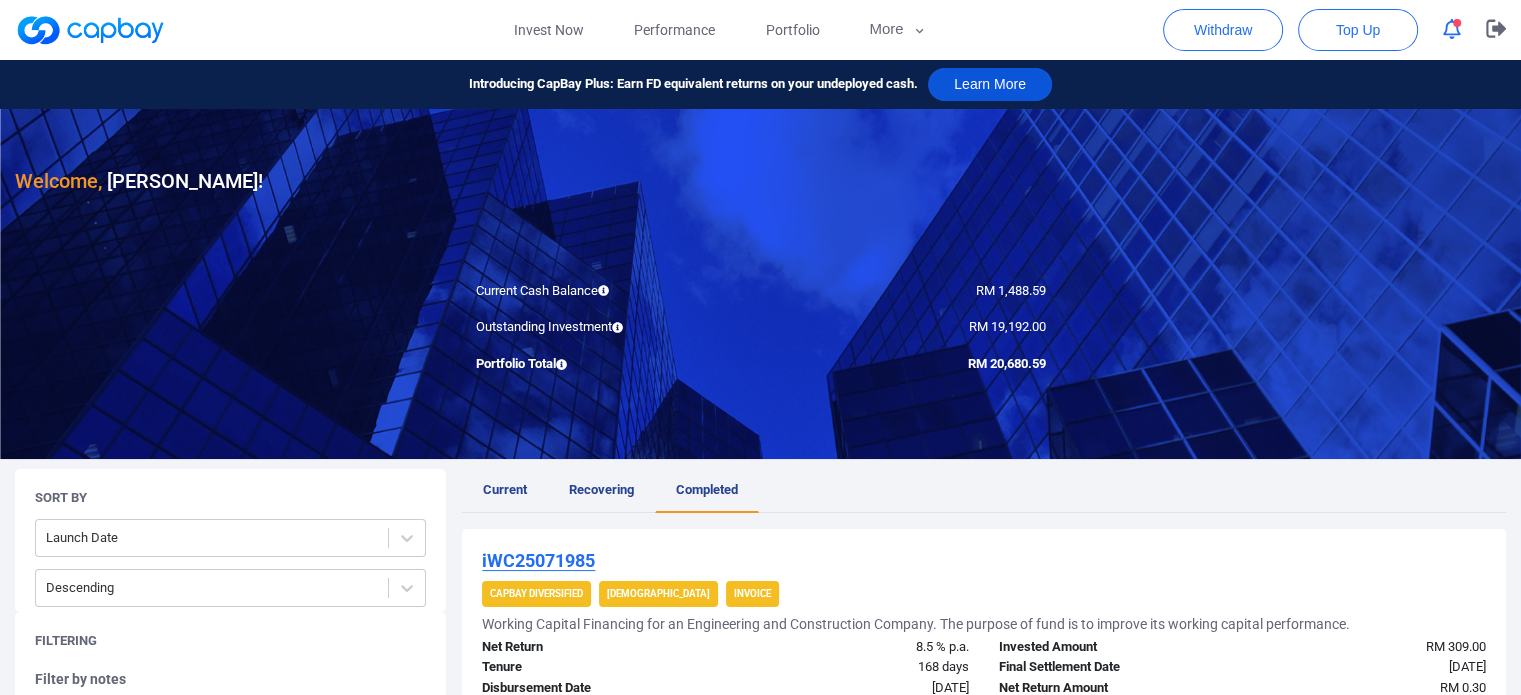 click on "Learn More" at bounding box center (990, 84) 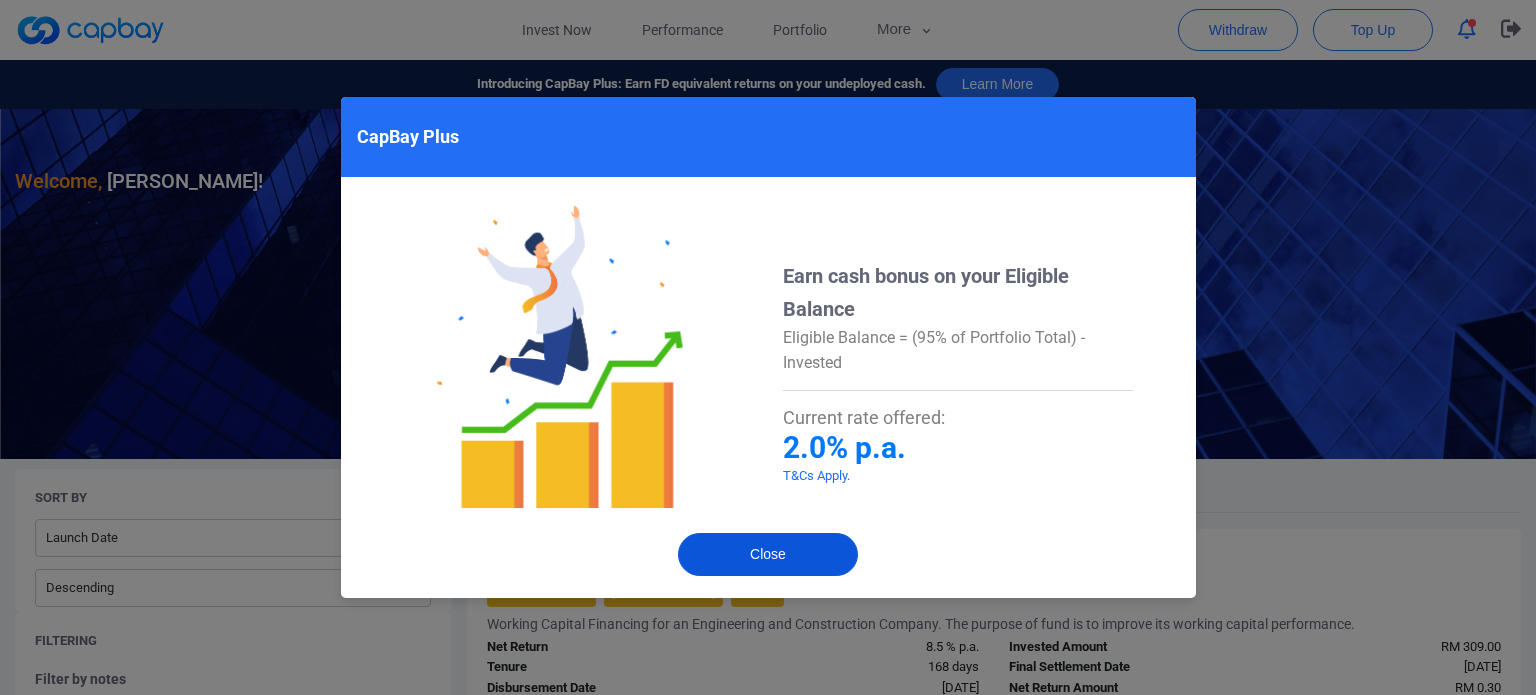 click on "Close" at bounding box center [768, 554] 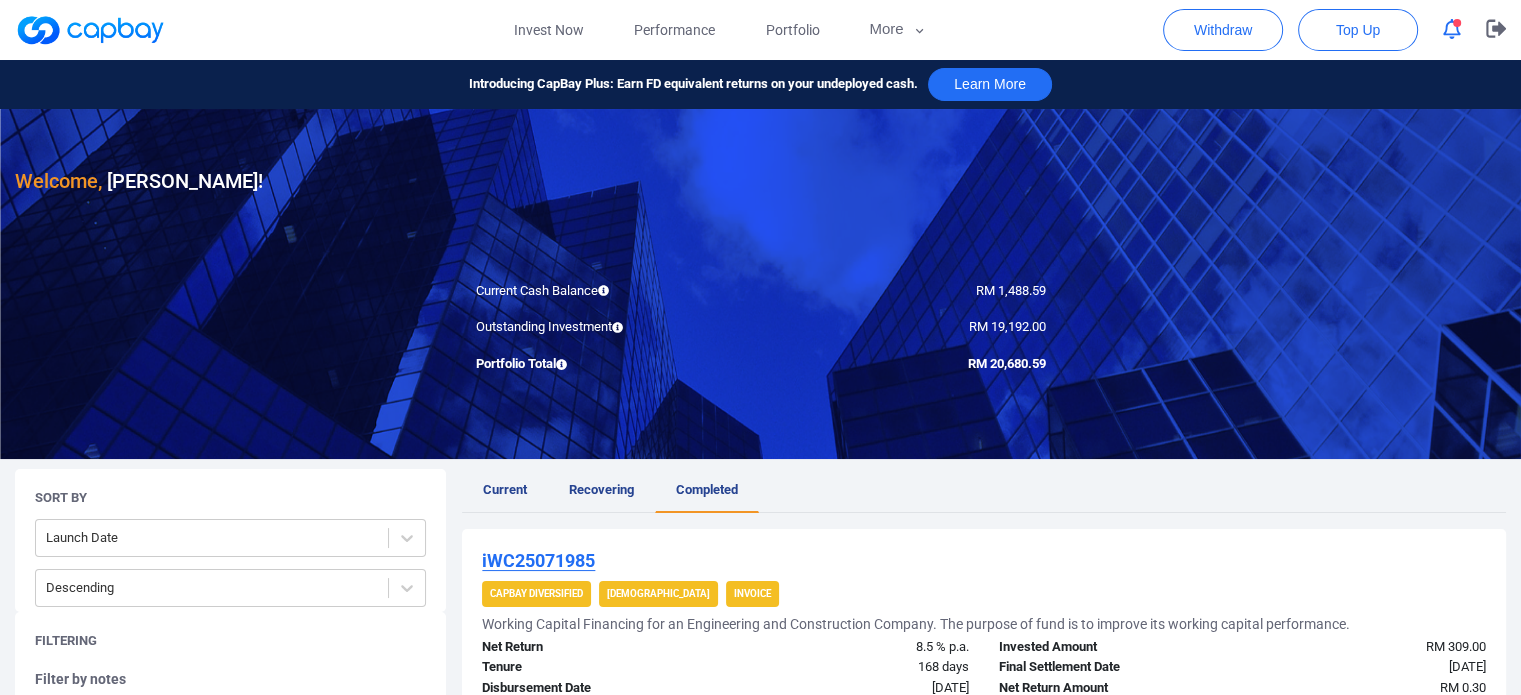 click at bounding box center [90, 30] 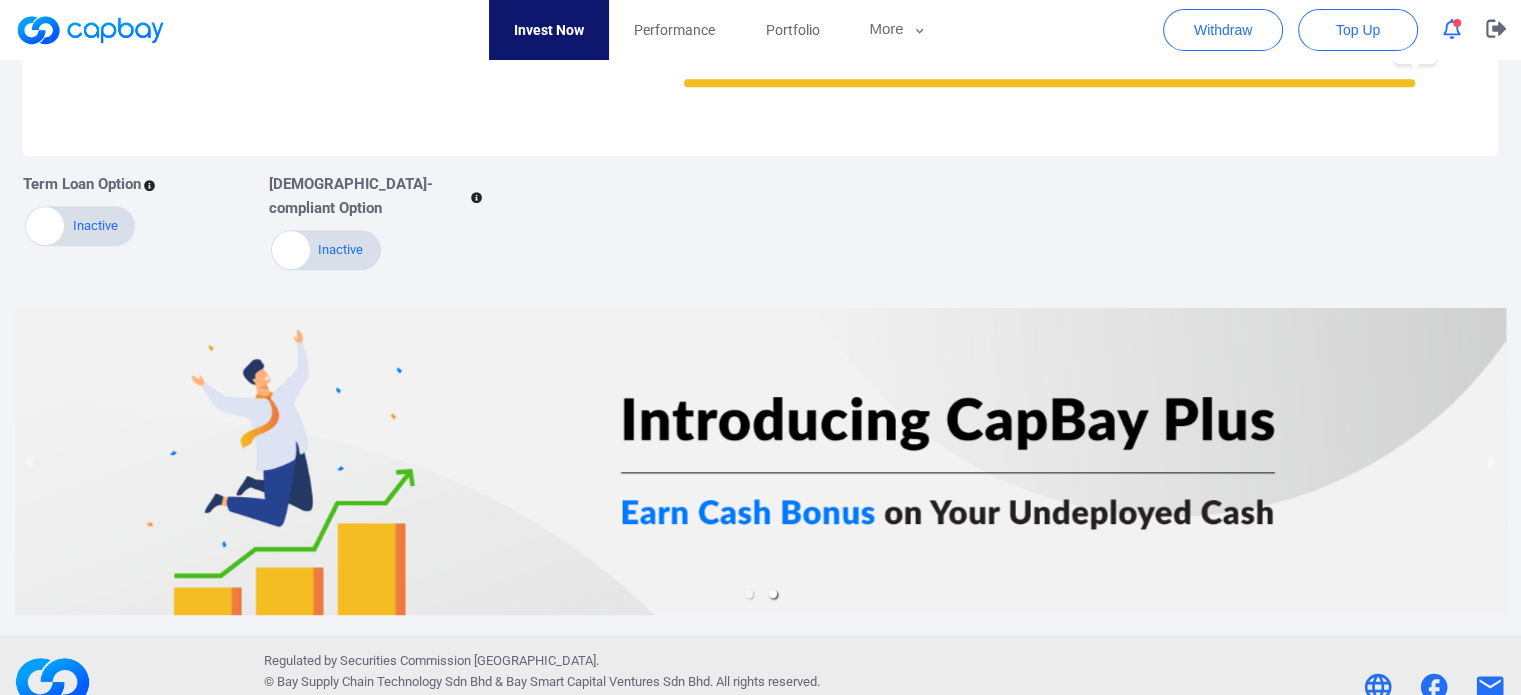scroll, scrollTop: 896, scrollLeft: 0, axis: vertical 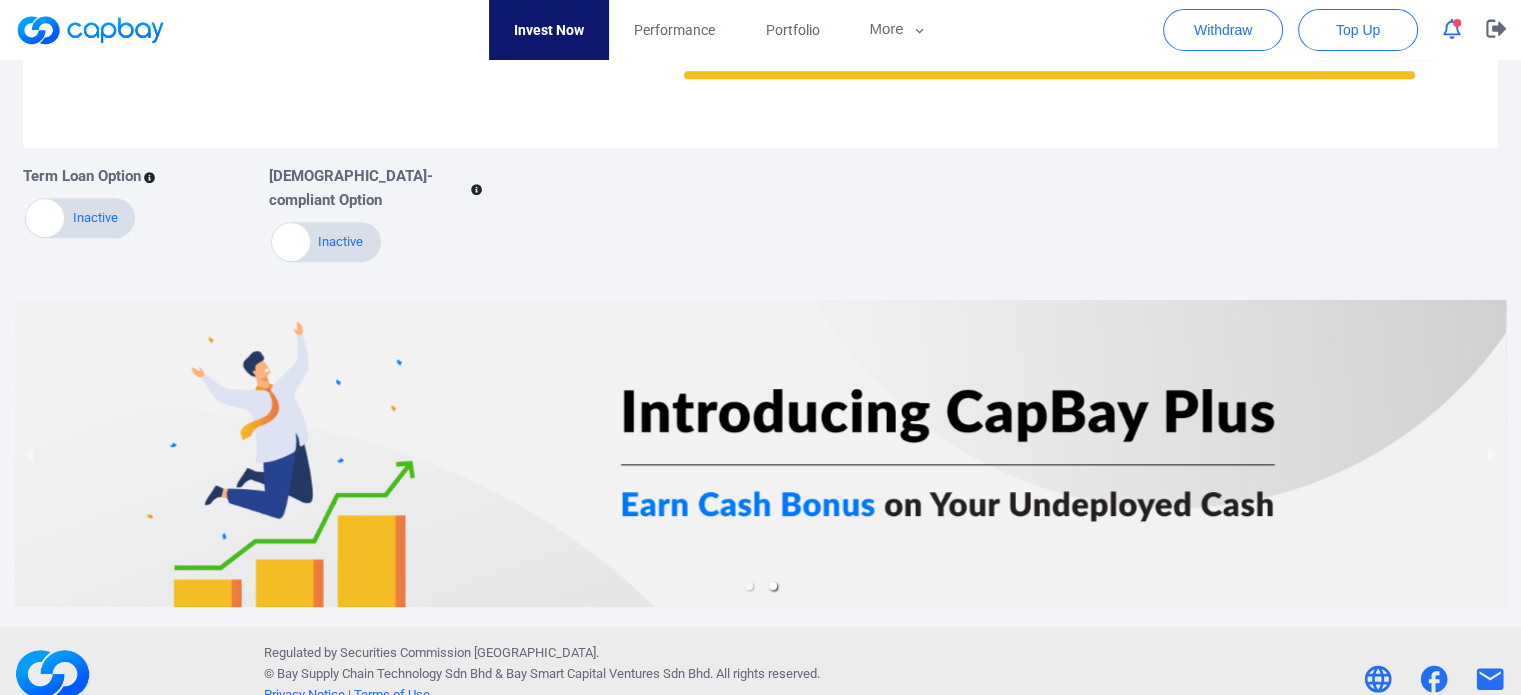 drag, startPoint x: 88, startPoint y: 470, endPoint x: 736, endPoint y: 536, distance: 651.3524 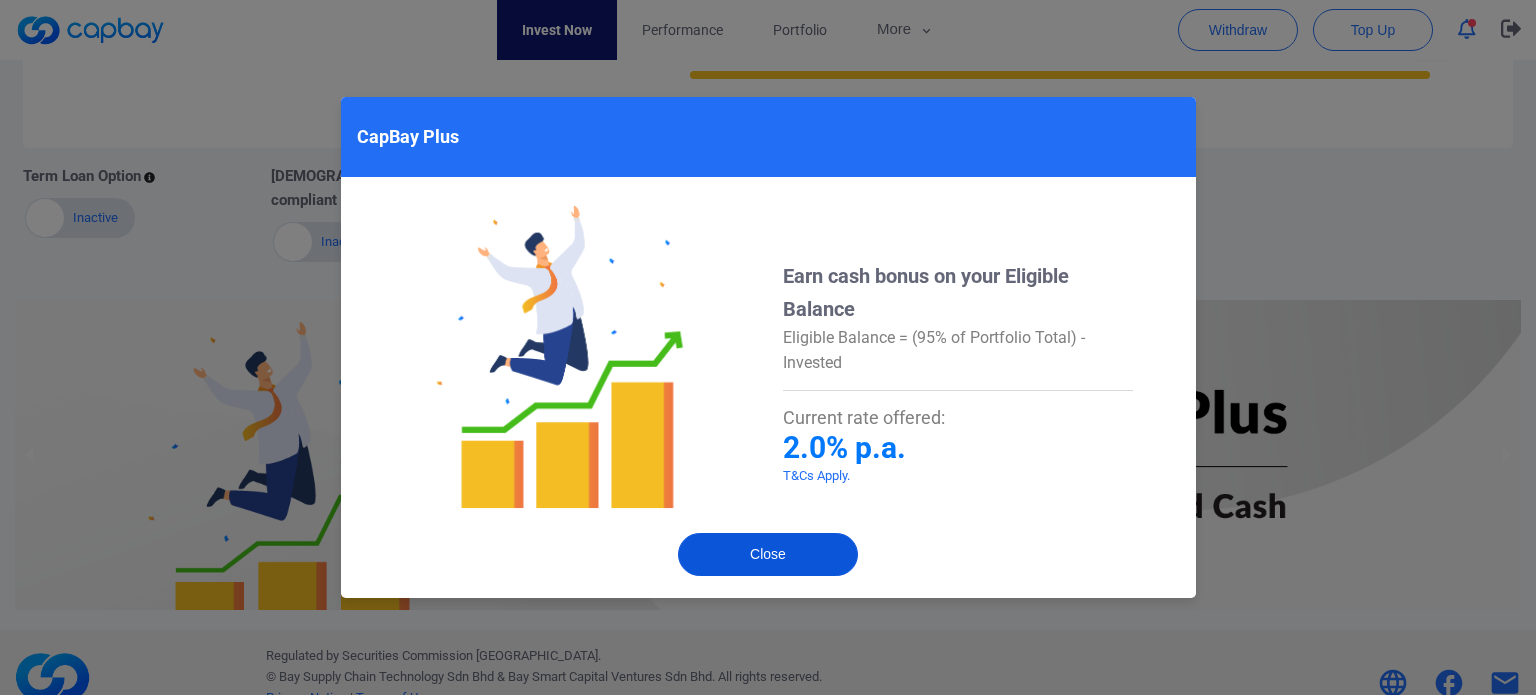 click on "Close" at bounding box center [768, 554] 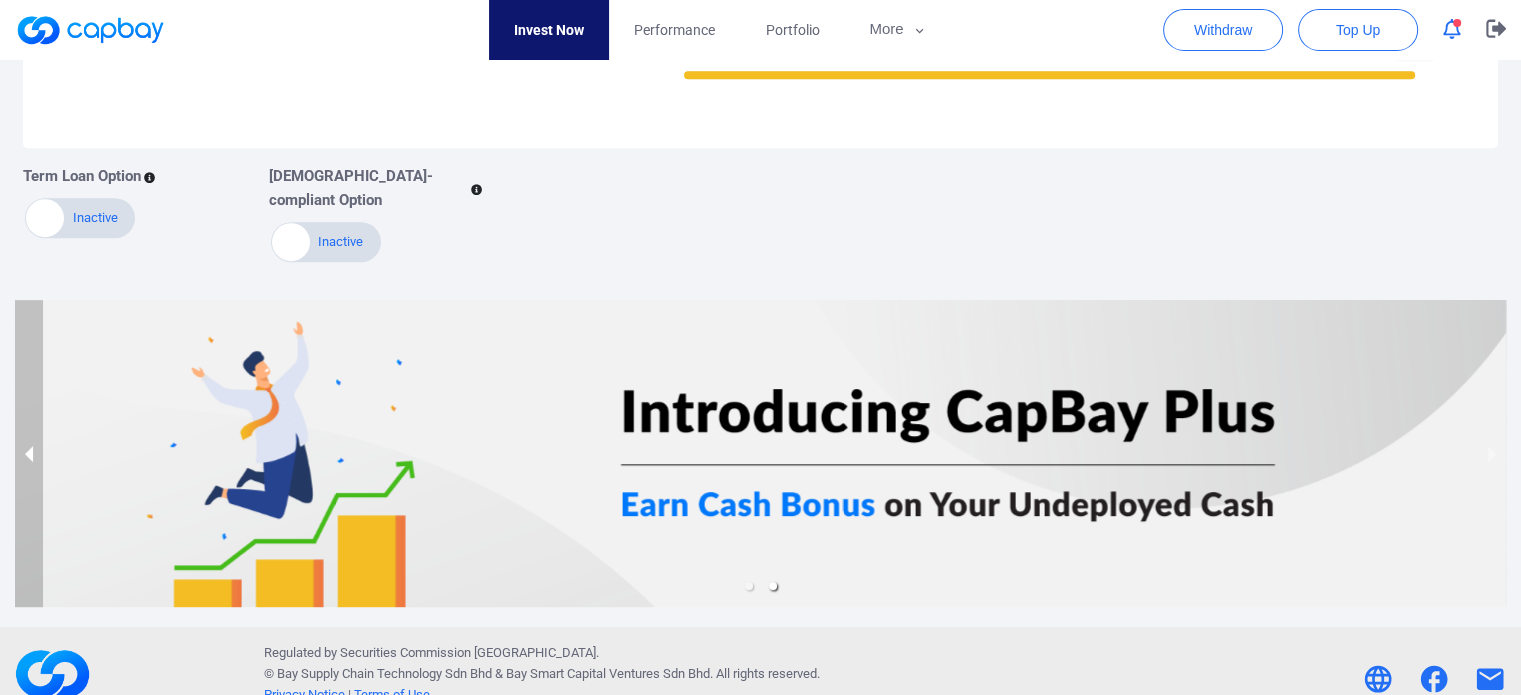click at bounding box center [29, 453] 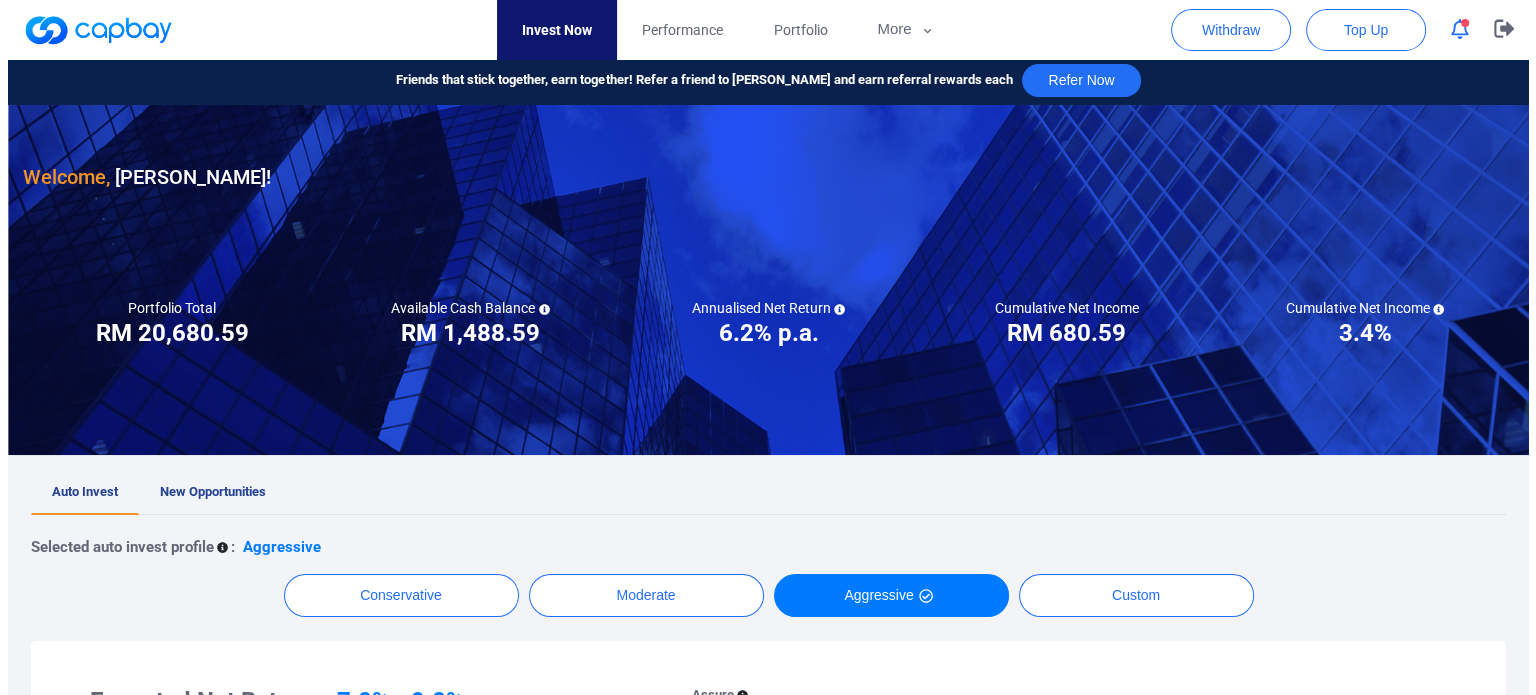 scroll, scrollTop: 0, scrollLeft: 0, axis: both 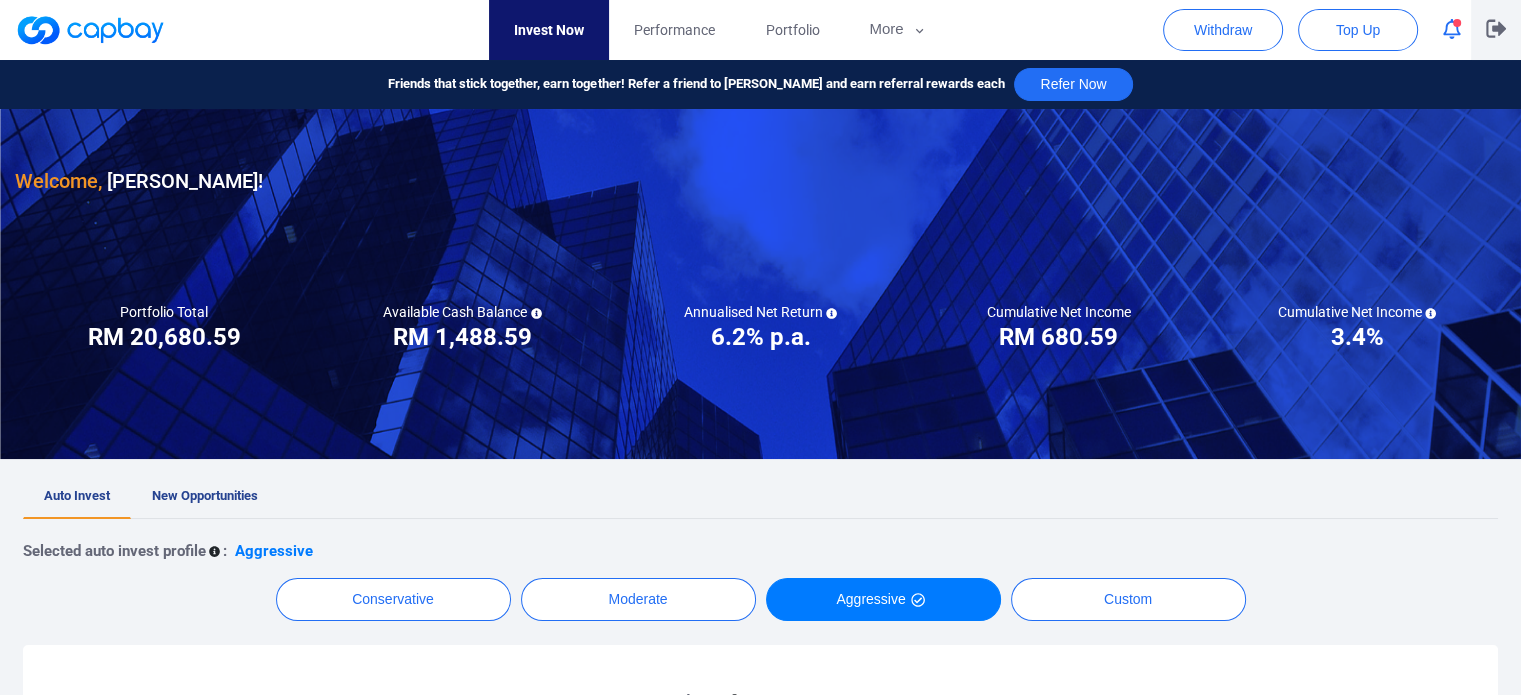 click 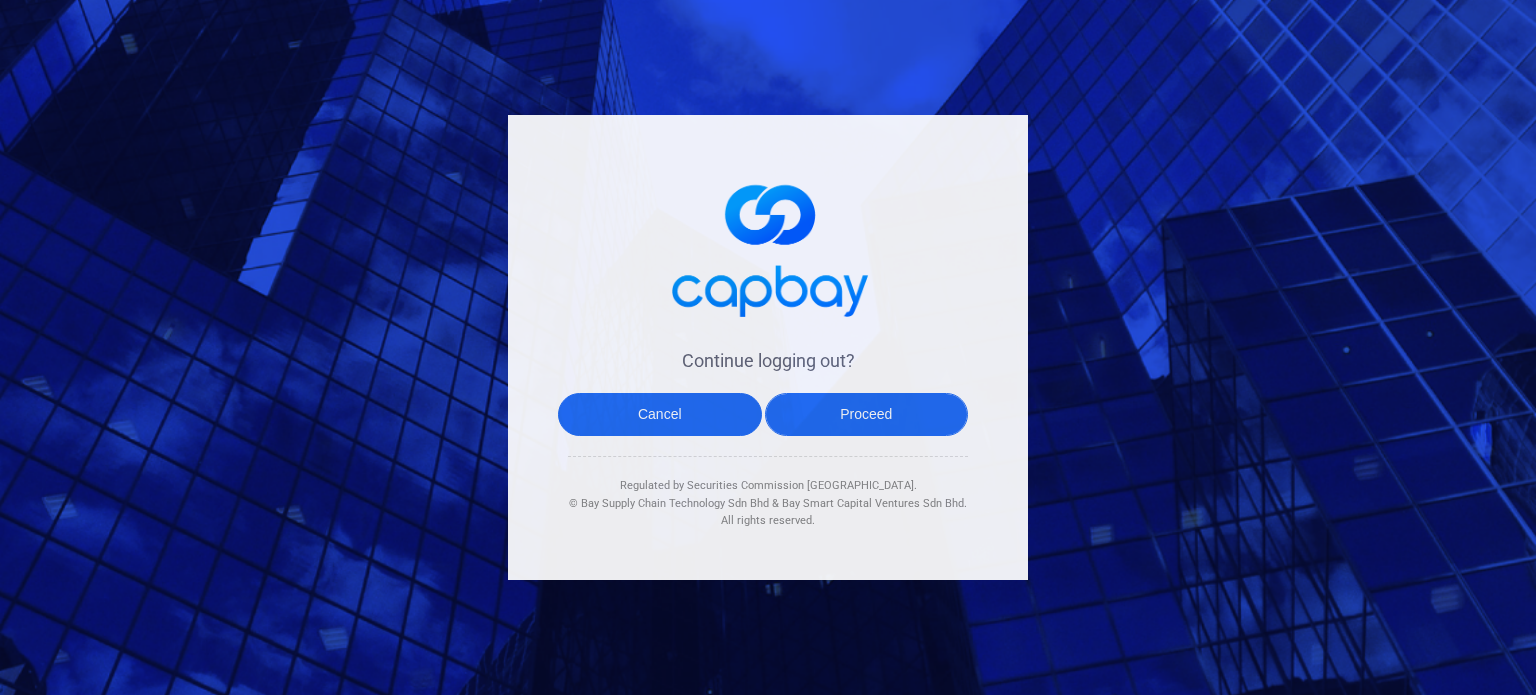 click on "Proceed" at bounding box center [867, 414] 